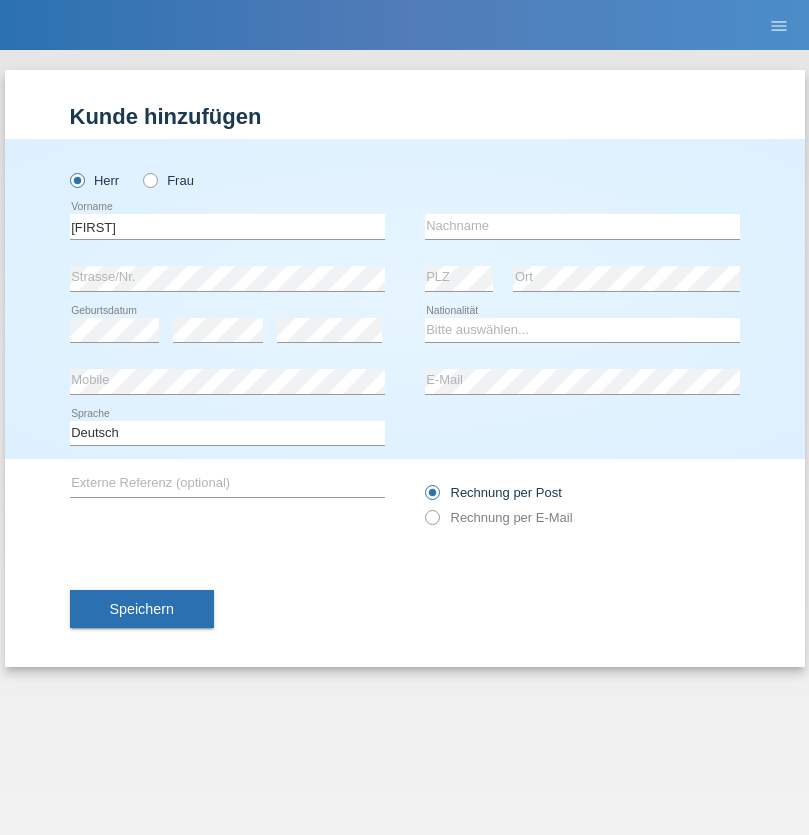 scroll, scrollTop: 0, scrollLeft: 0, axis: both 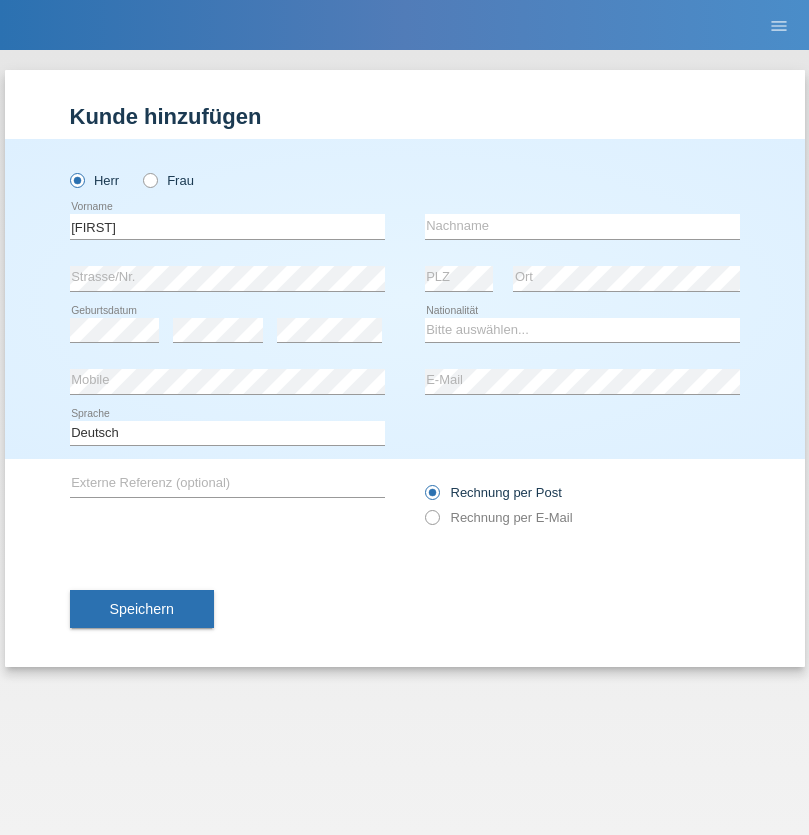type on "[FIRST]" 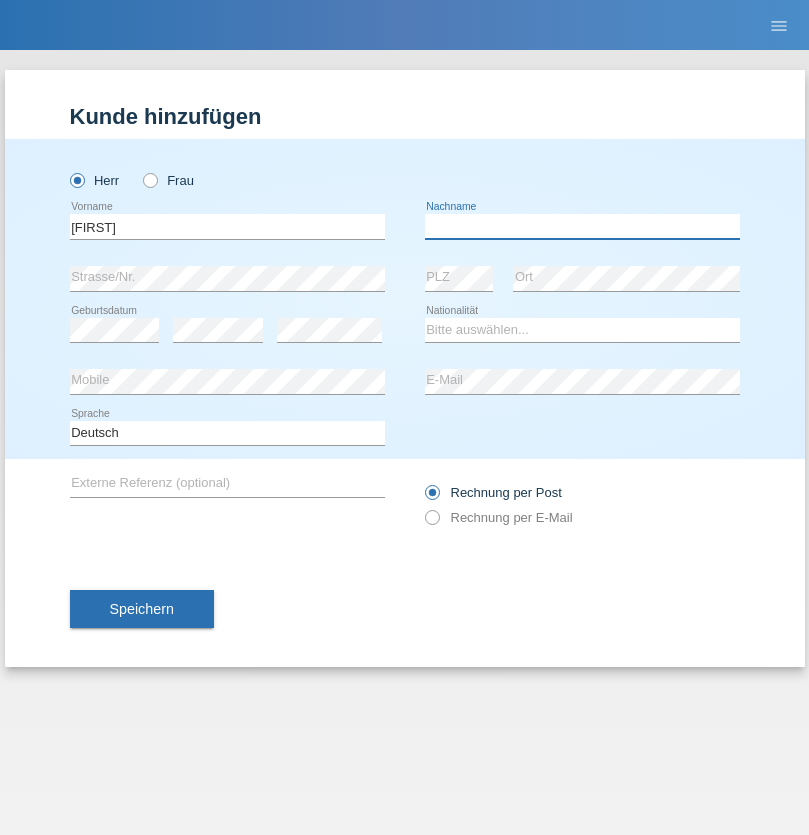 click at bounding box center [582, 226] 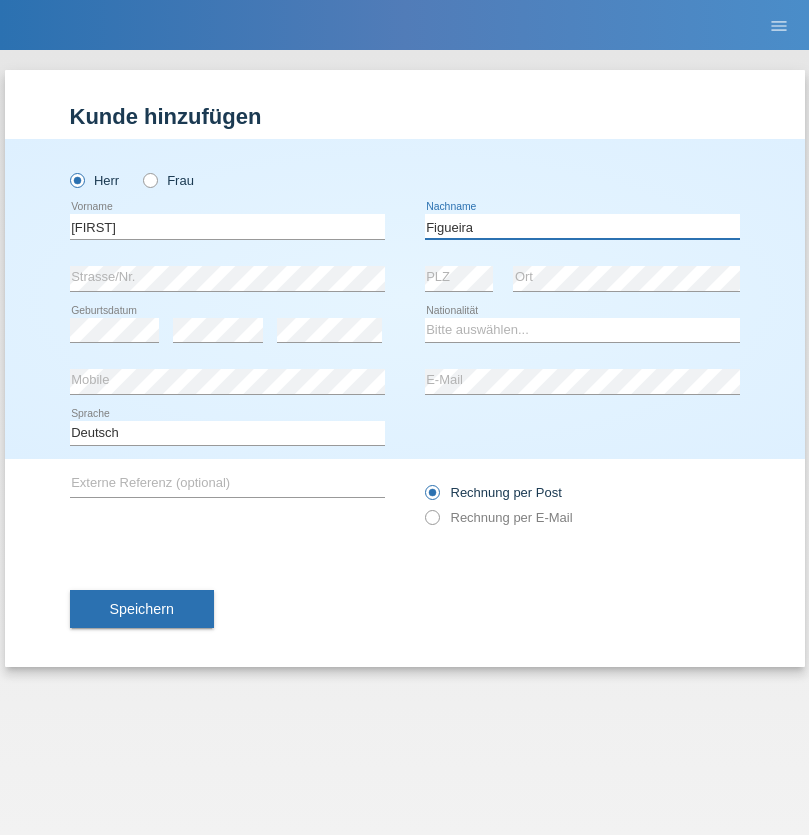 type on "Figueira" 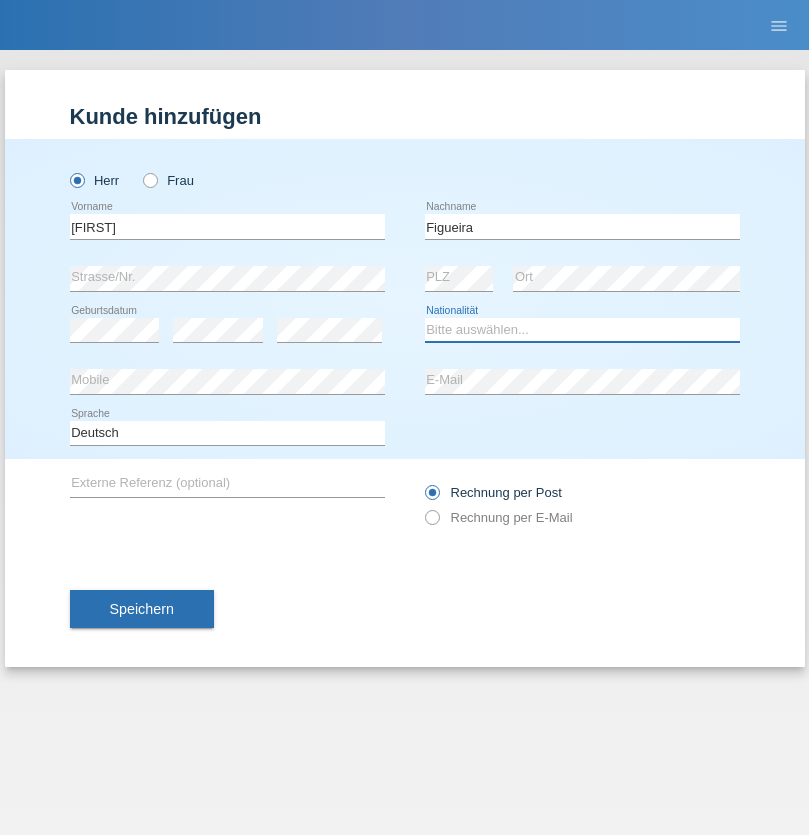 select on "PT" 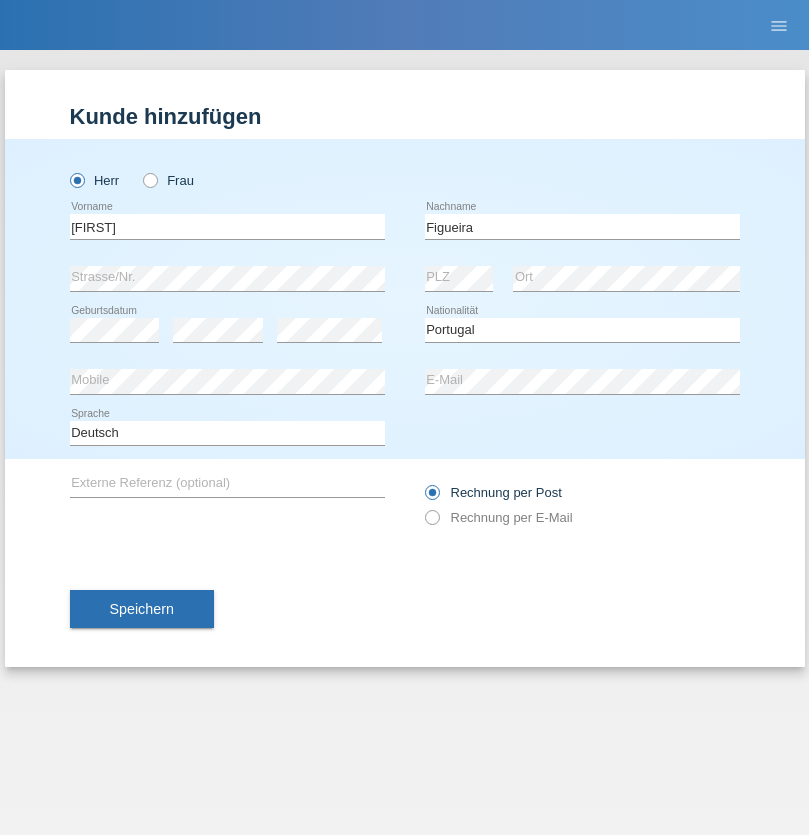 select on "C" 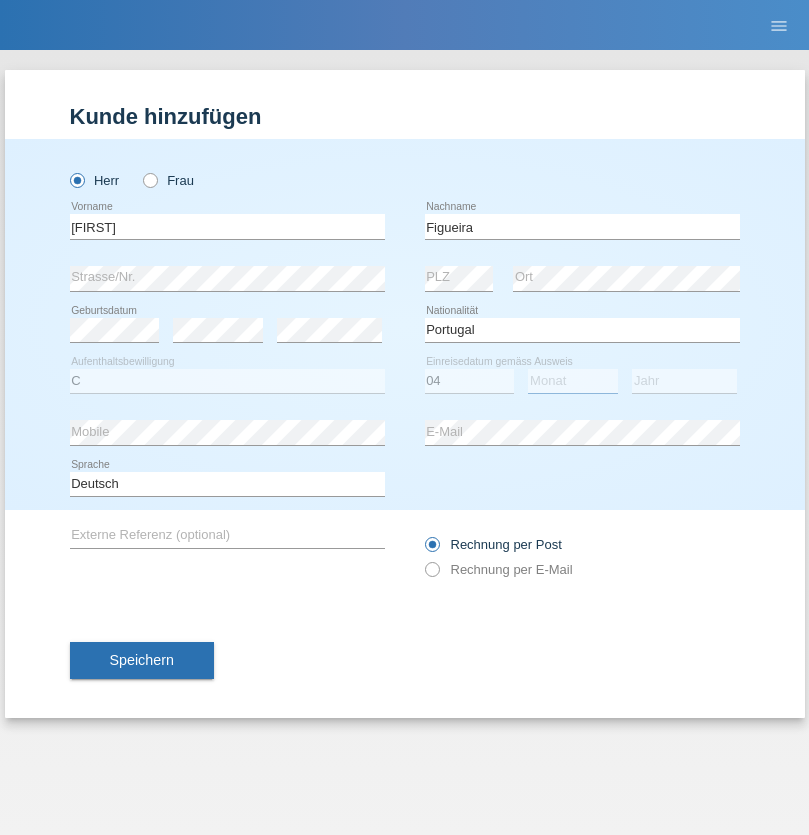 select on "02" 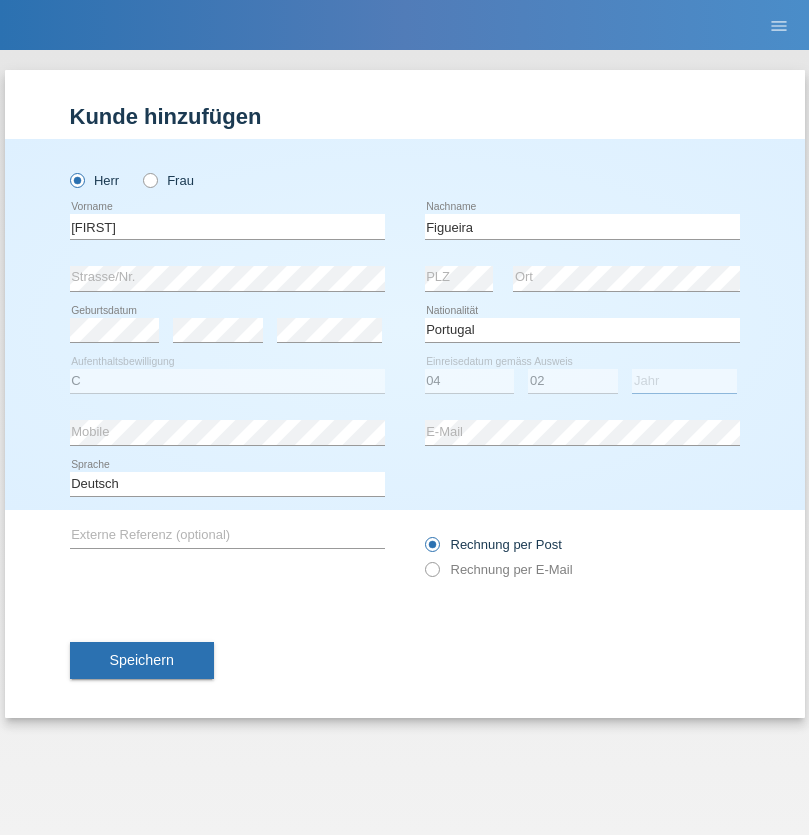 select on "2012" 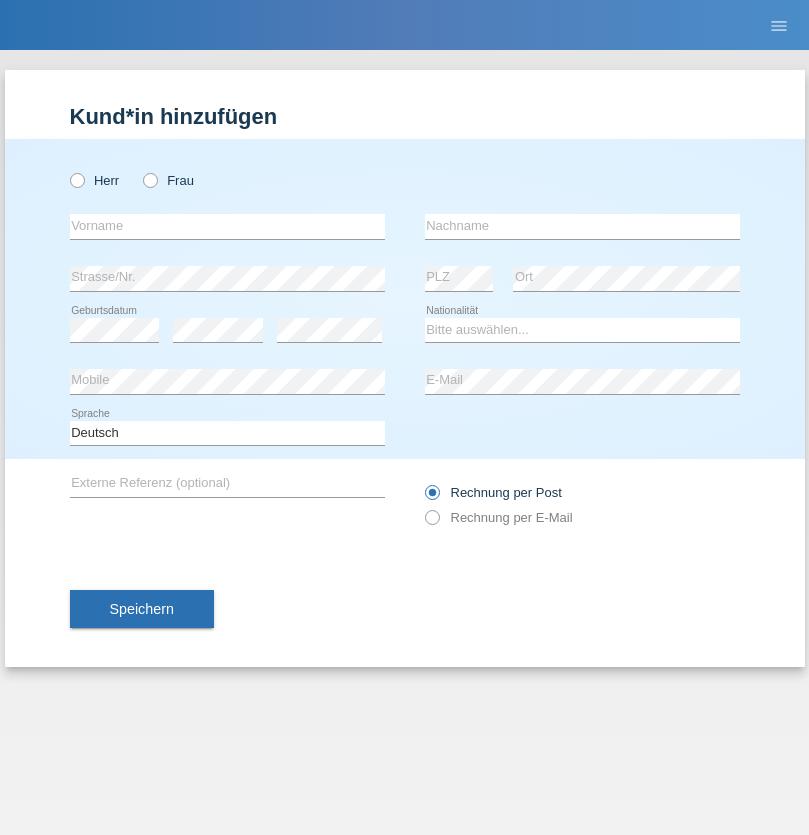 scroll, scrollTop: 0, scrollLeft: 0, axis: both 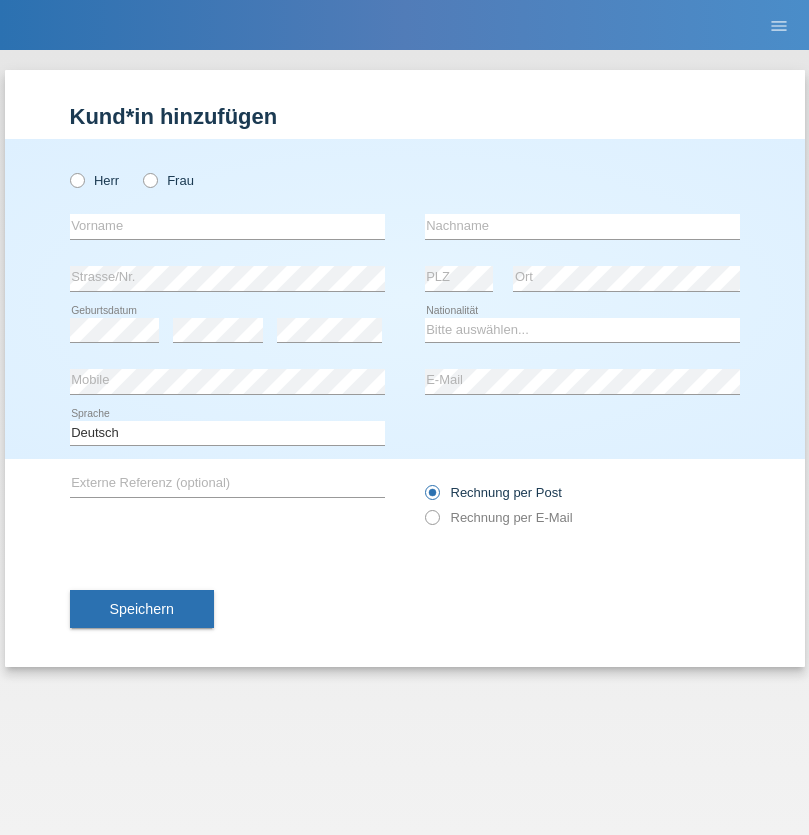 radio on "true" 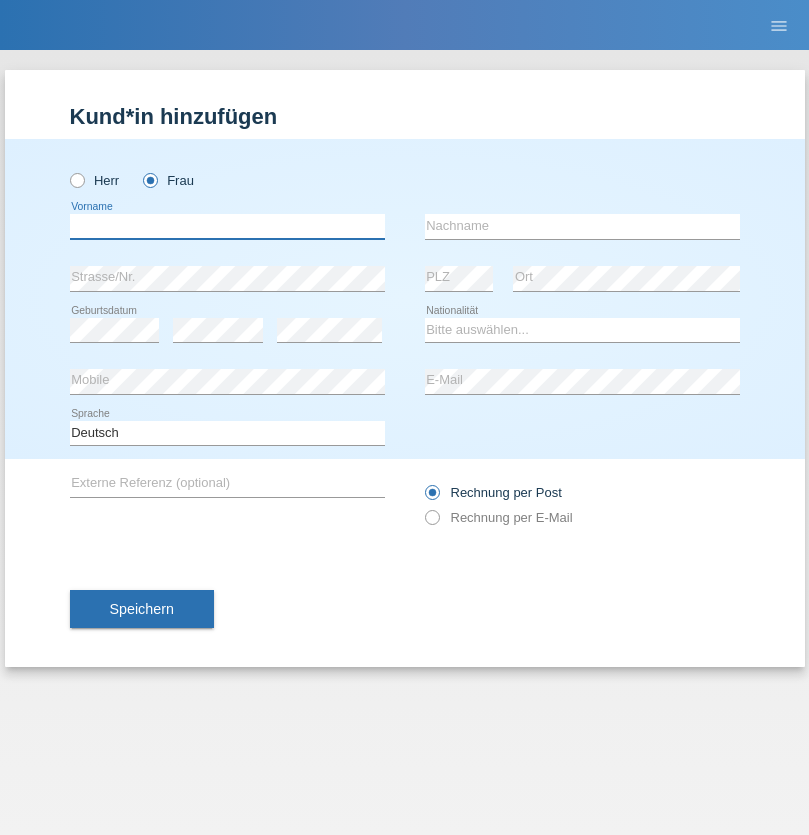 click at bounding box center [227, 226] 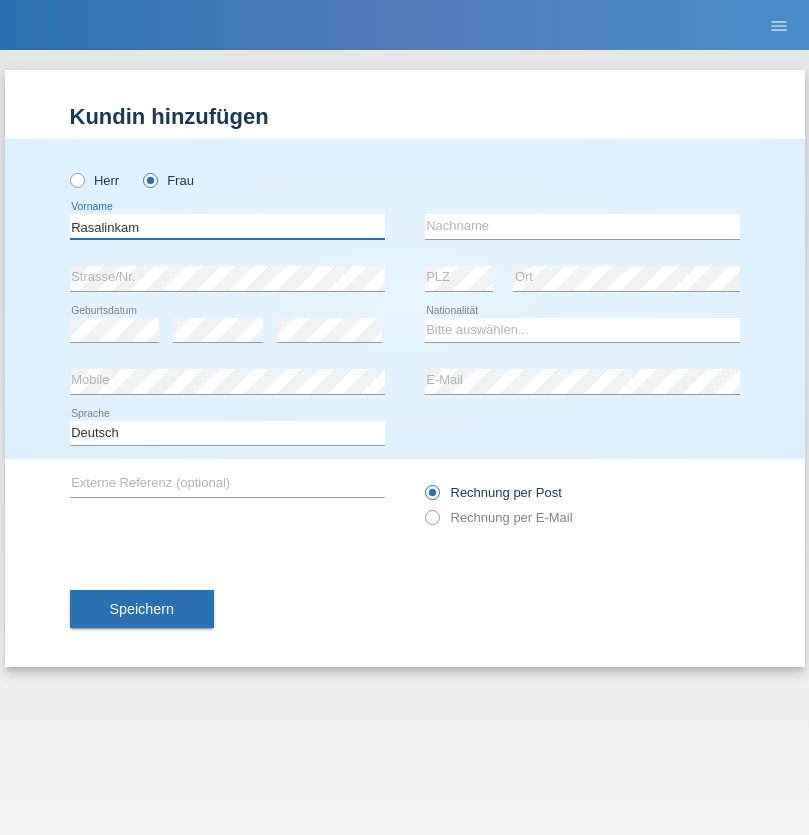 type on "Rasalinkam" 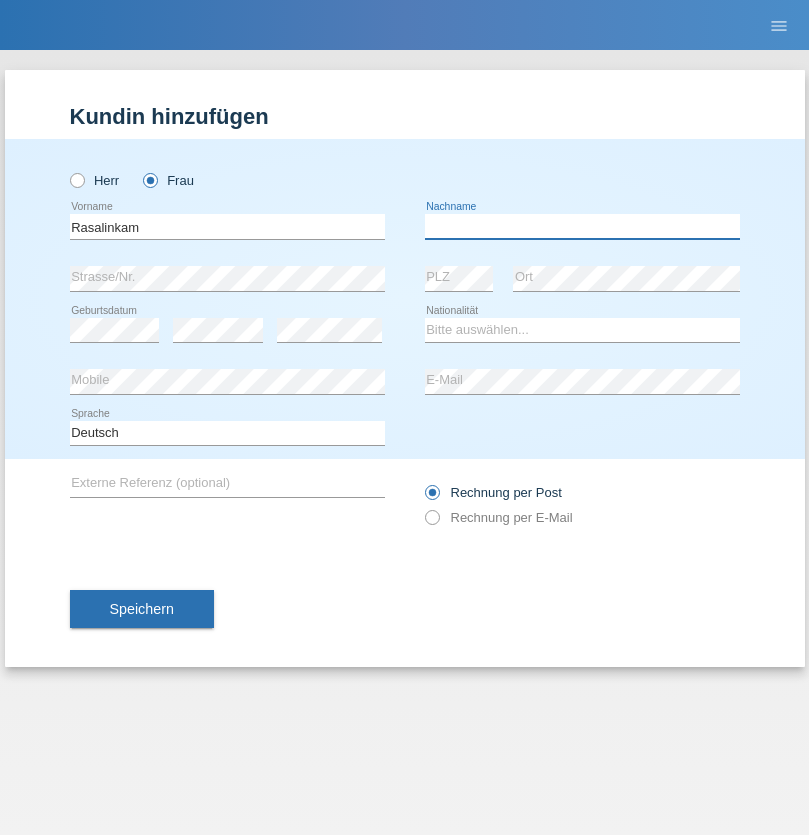 click at bounding box center (582, 226) 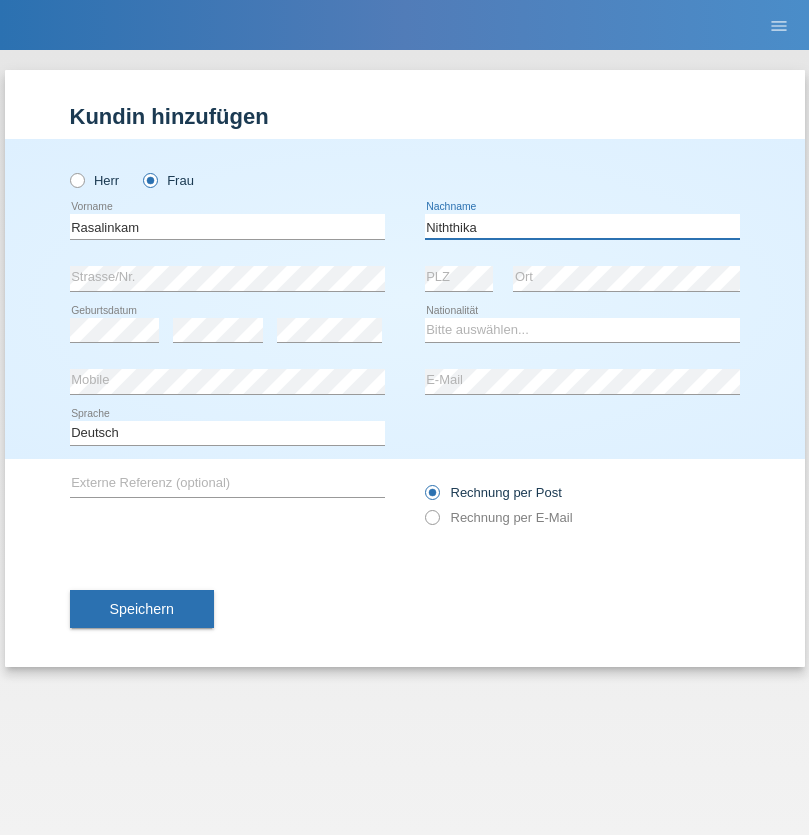 type on "Niththika" 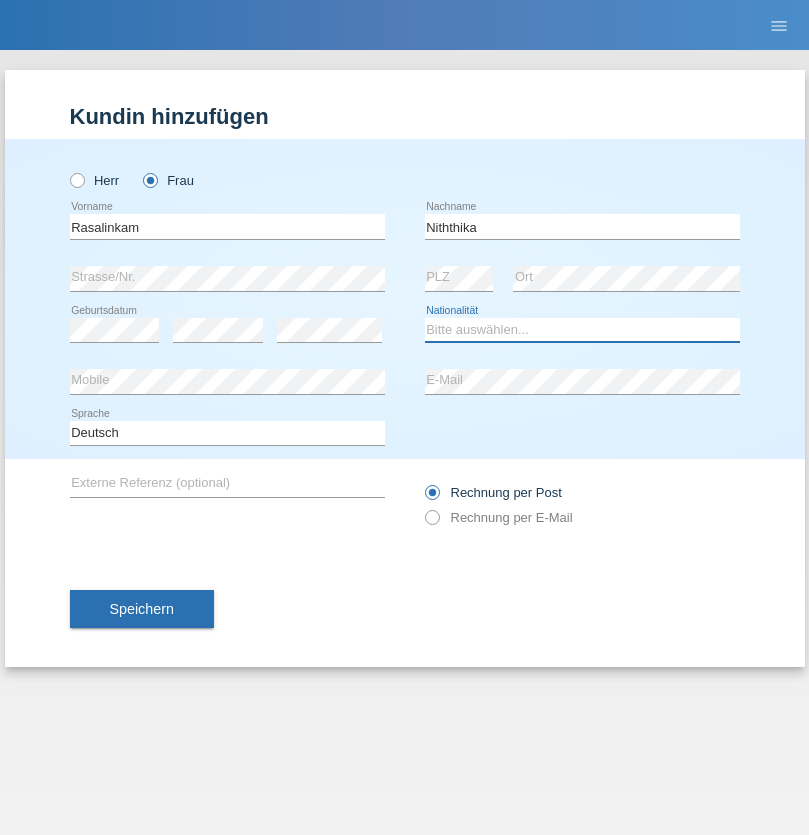 select on "LK" 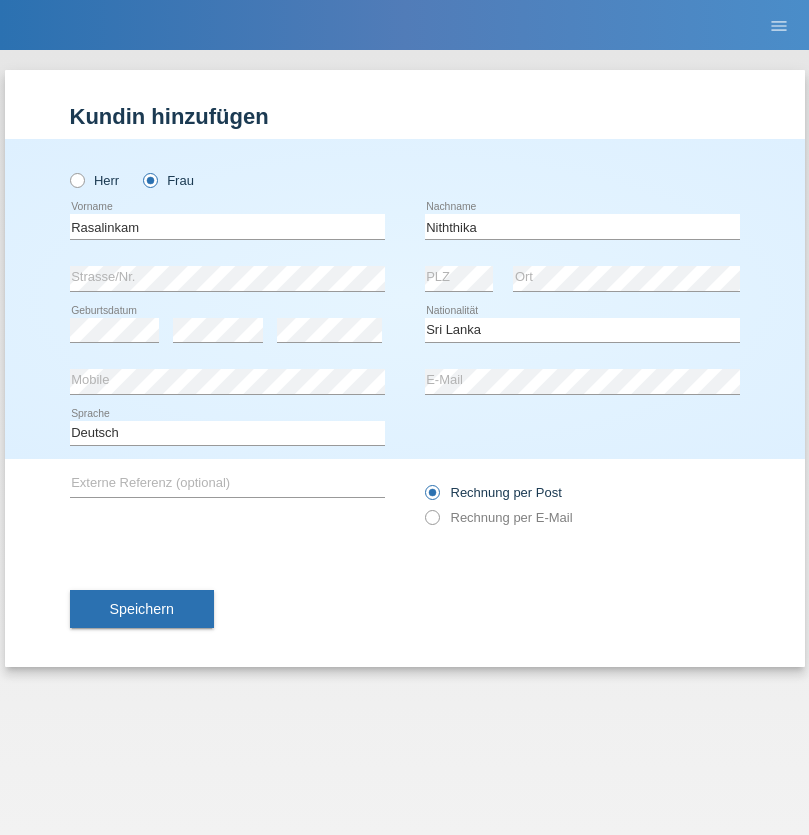 select on "C" 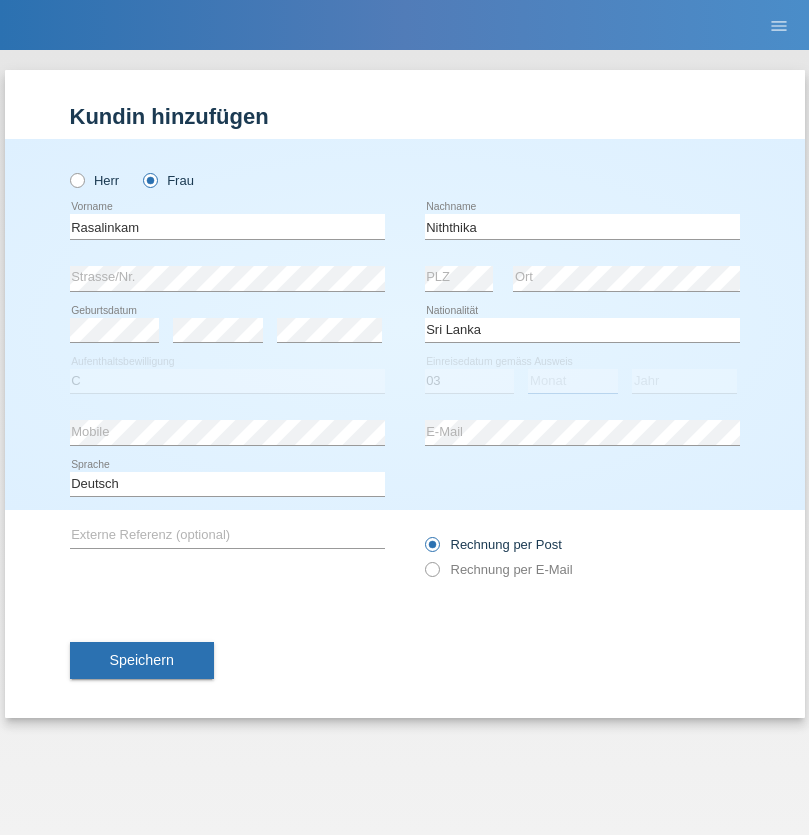 select on "08" 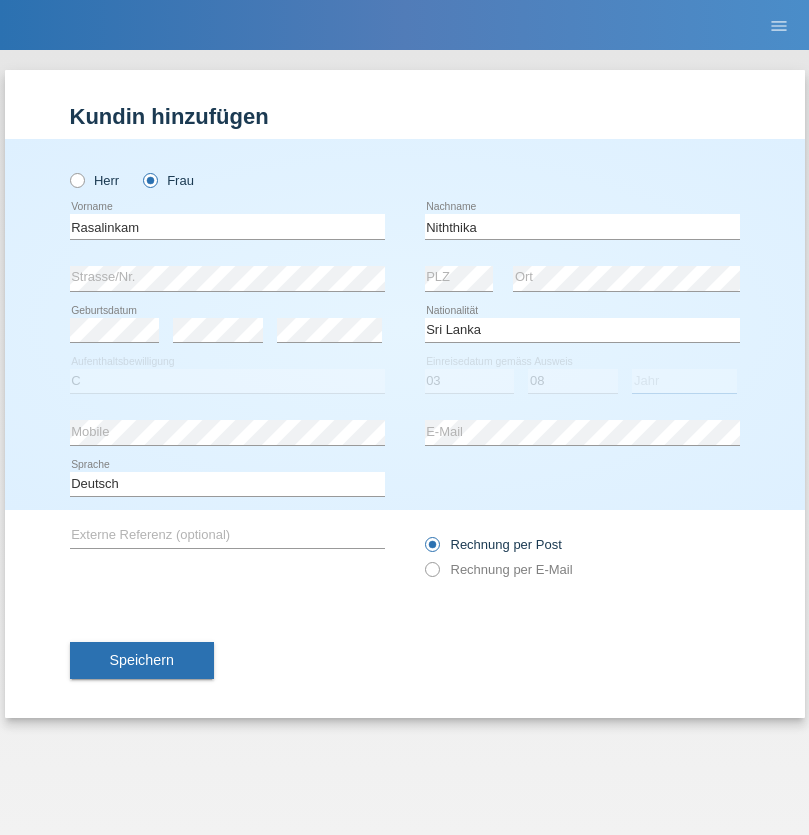 select on "2021" 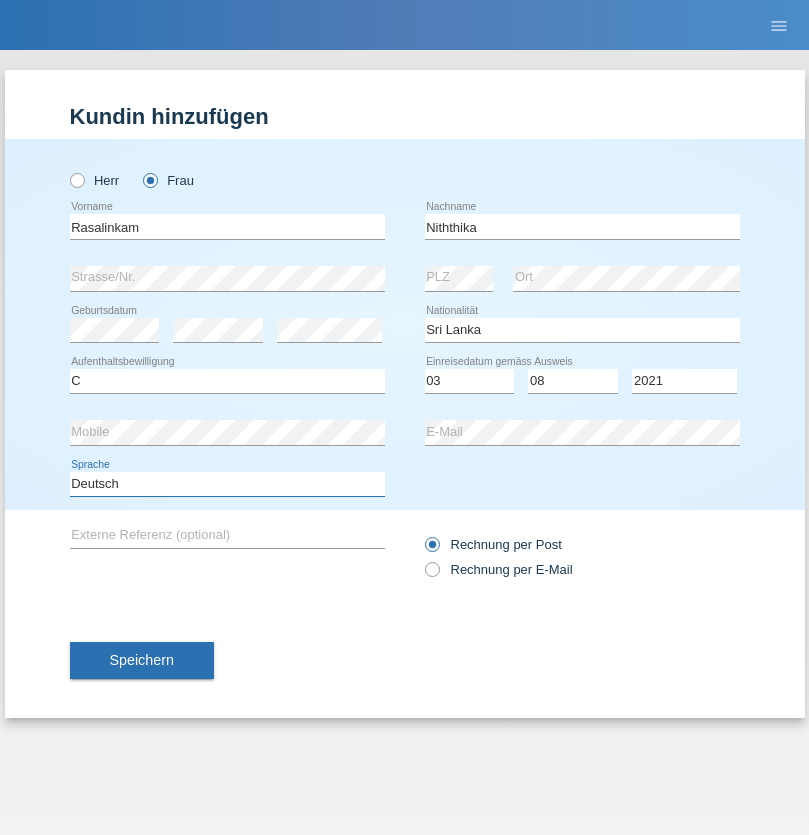 select on "en" 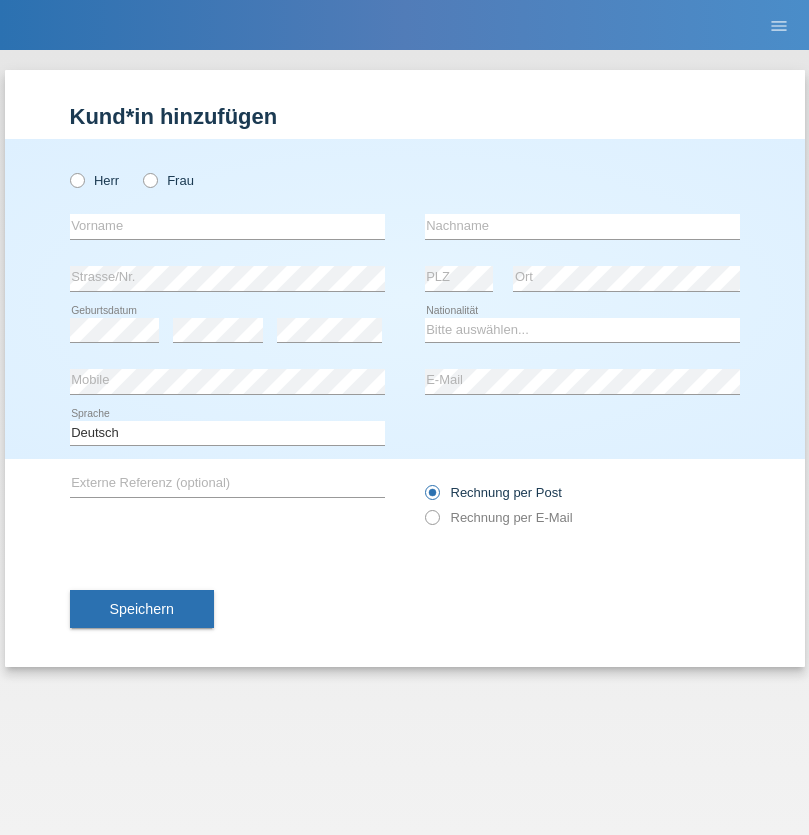scroll, scrollTop: 0, scrollLeft: 0, axis: both 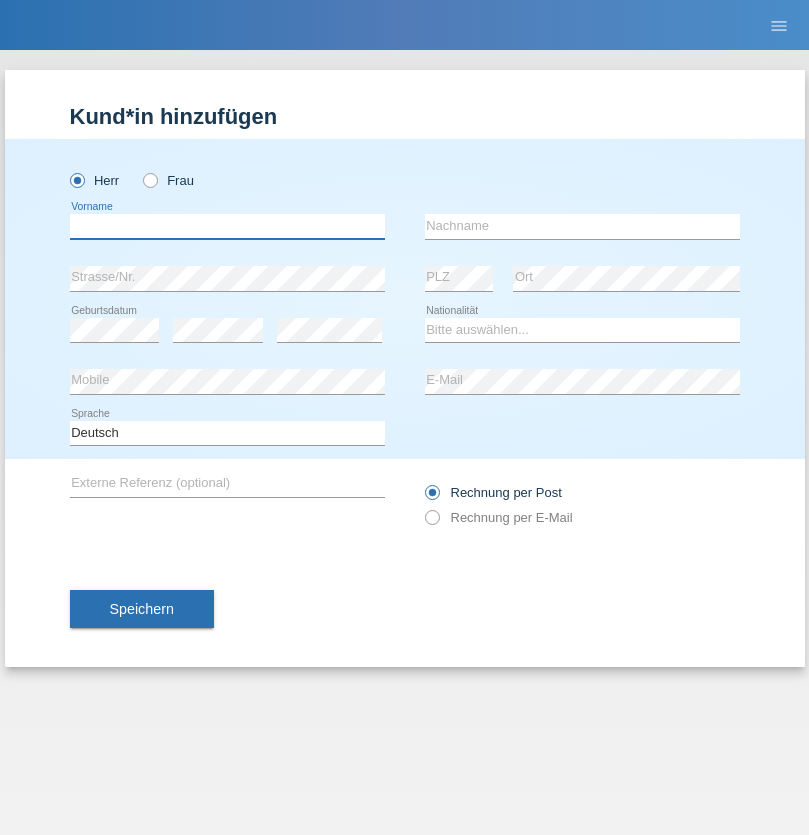 click at bounding box center [227, 226] 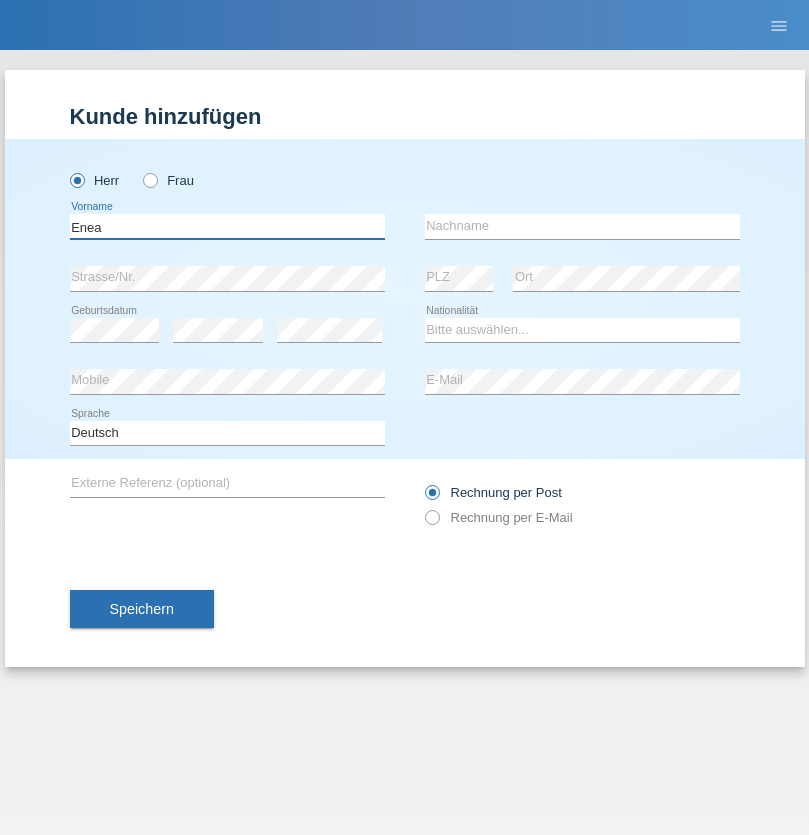 type on "Enea" 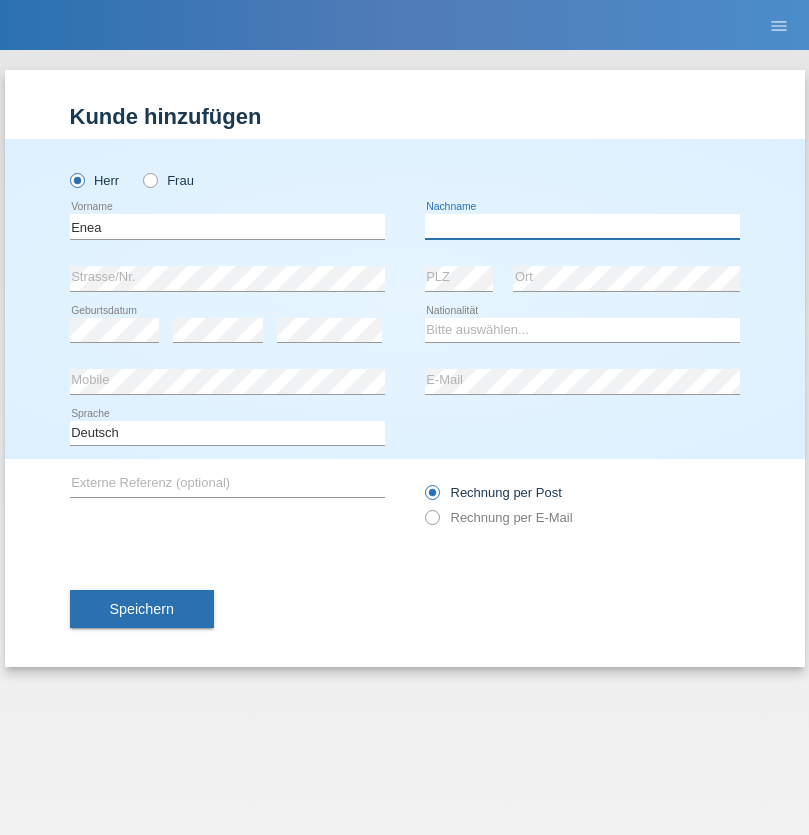 click at bounding box center (582, 226) 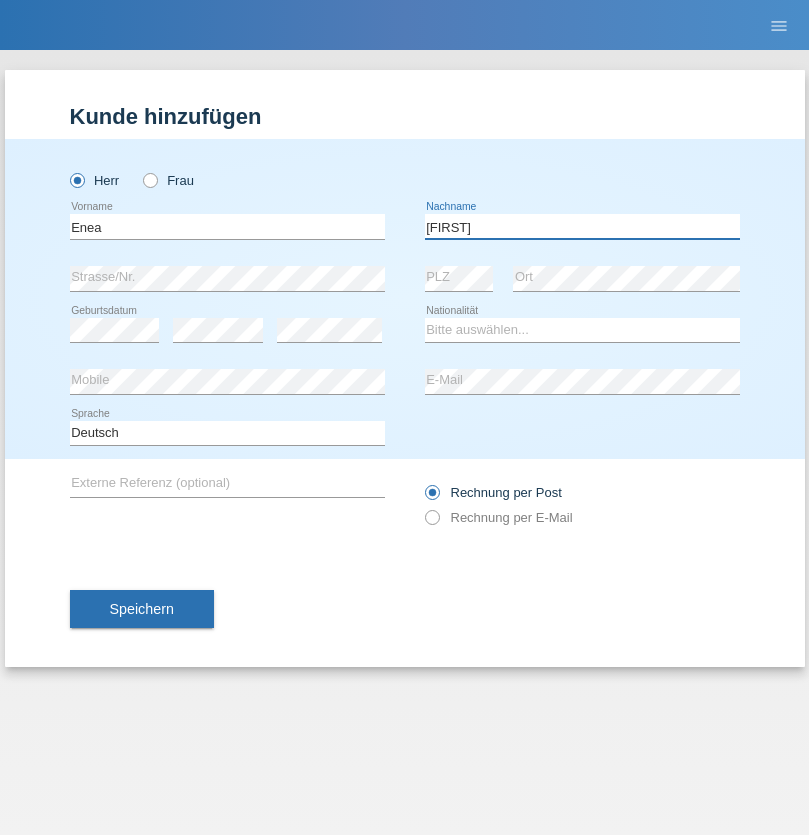type on "Andrei" 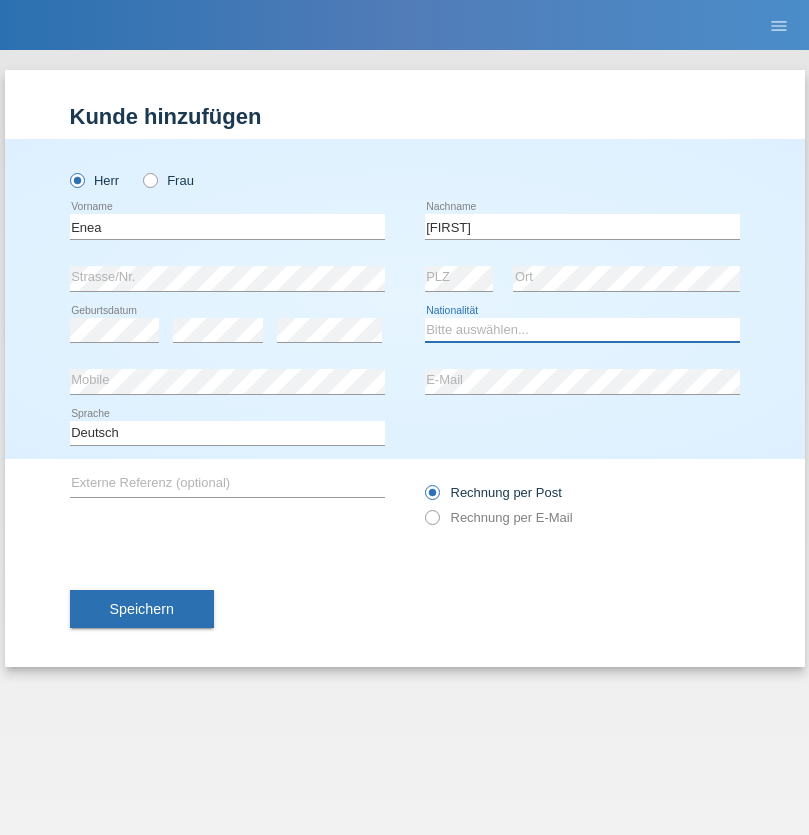 select on "OM" 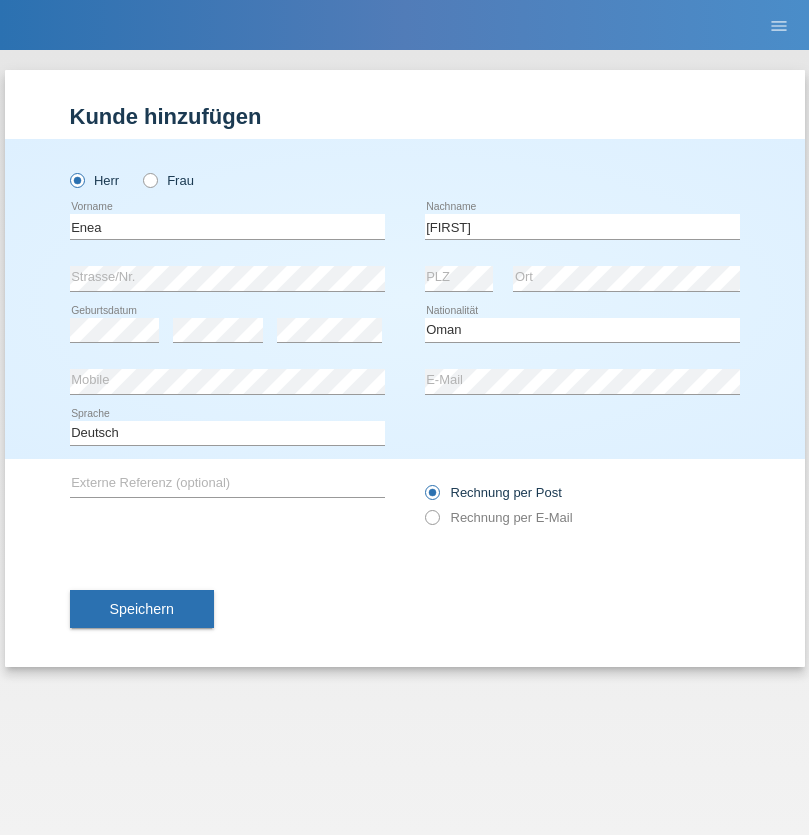 select on "C" 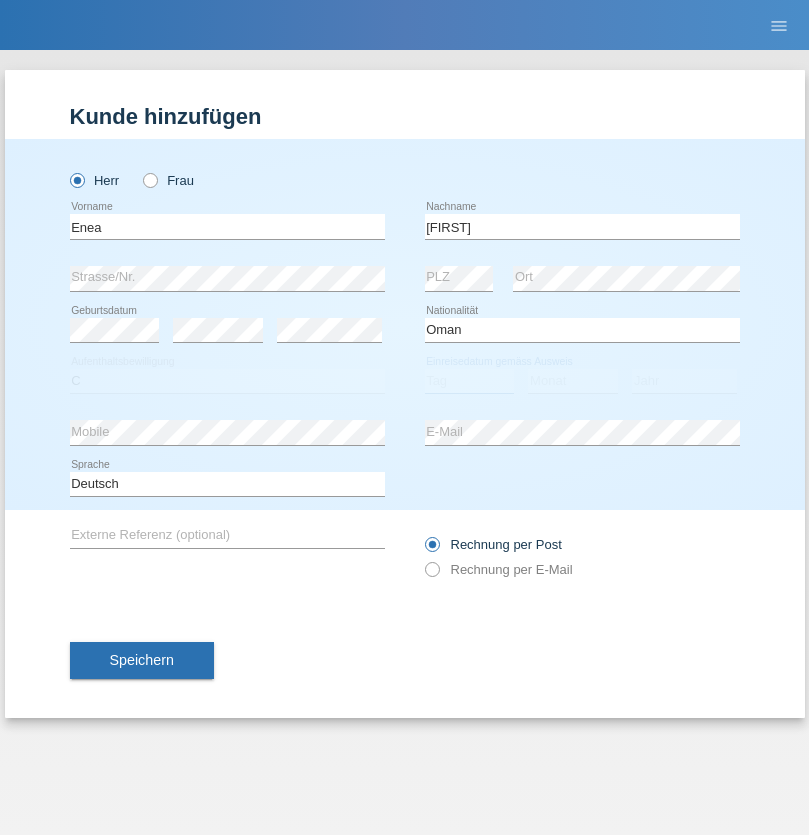 select on "17" 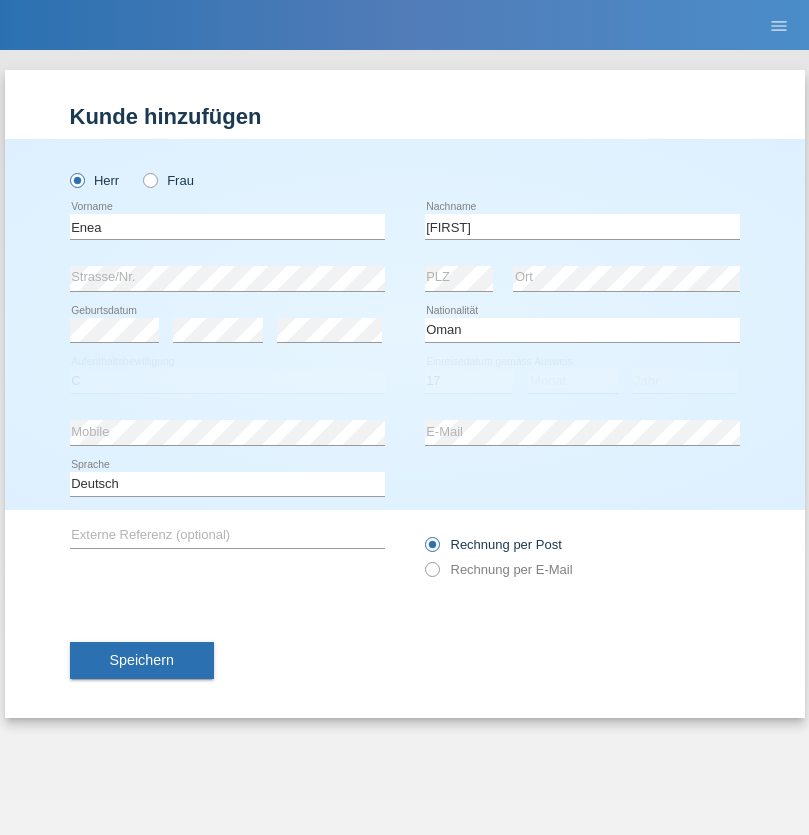 select on "06" 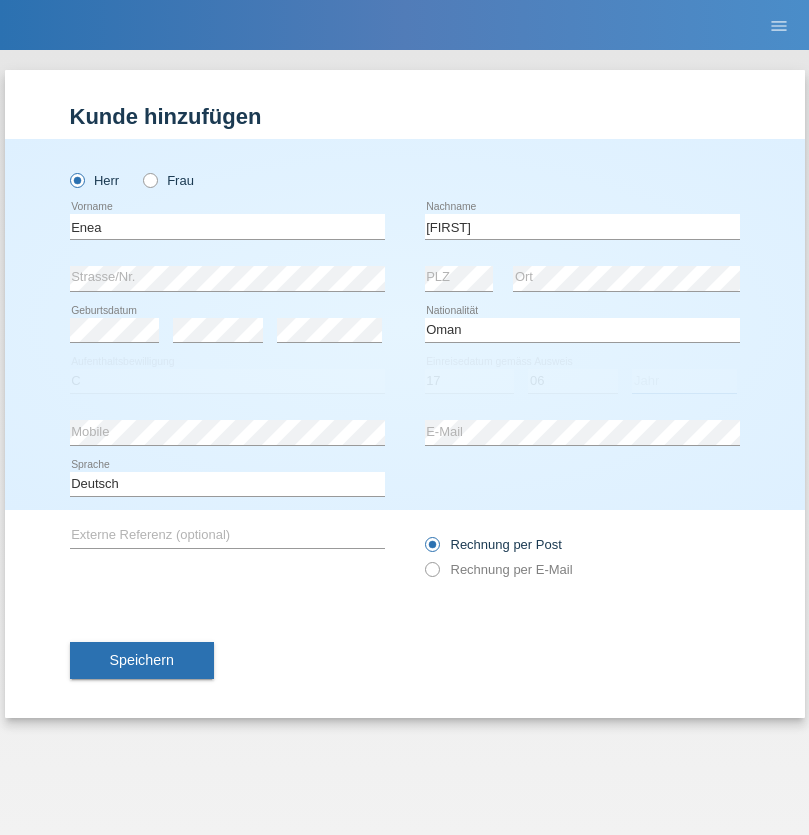 select on "2021" 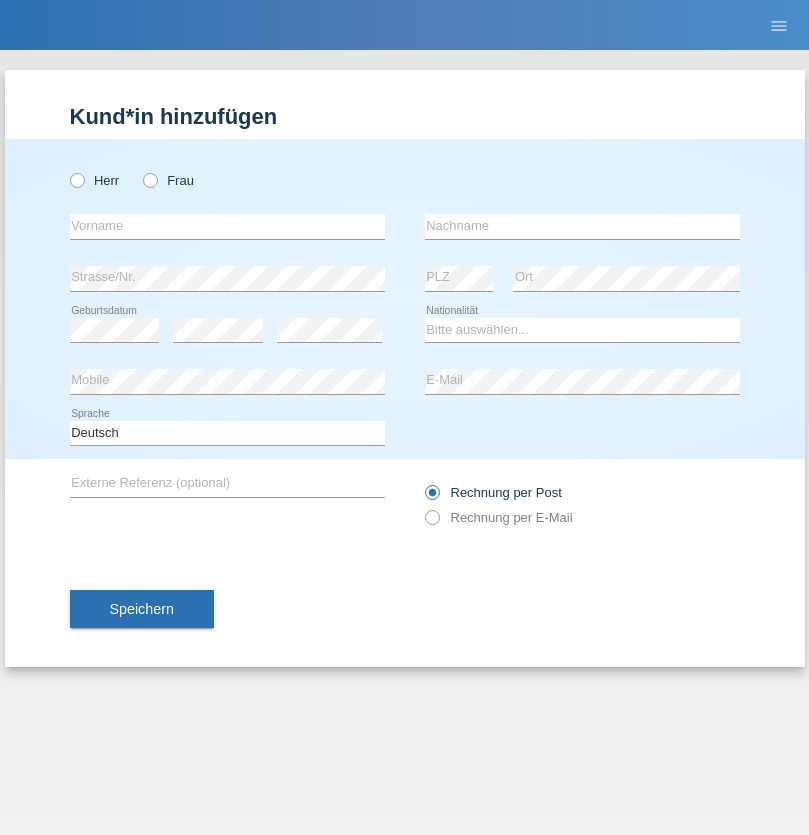 scroll, scrollTop: 0, scrollLeft: 0, axis: both 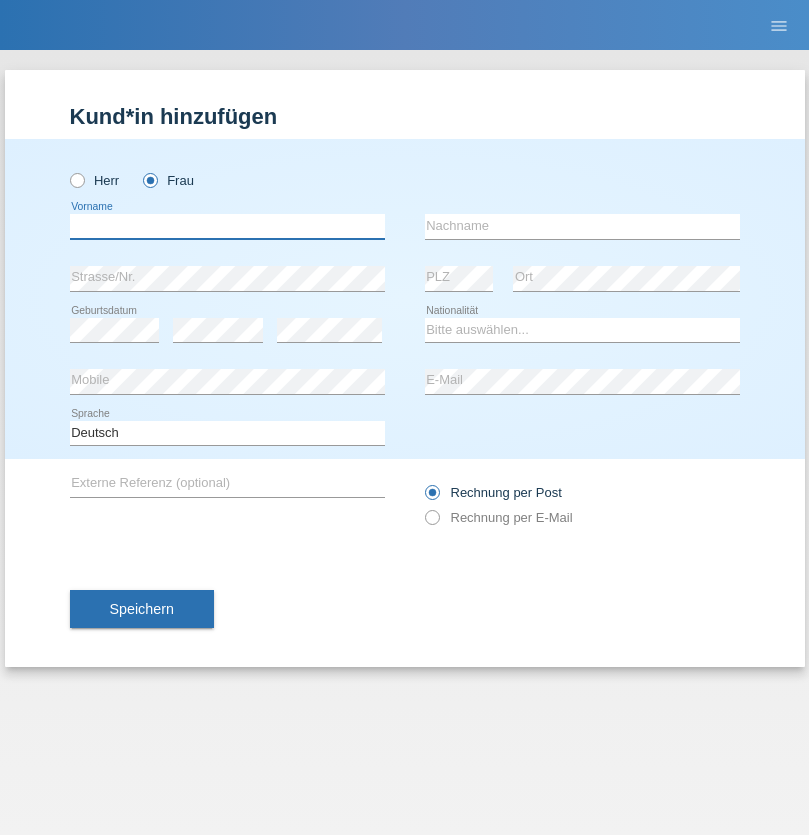 click at bounding box center (227, 226) 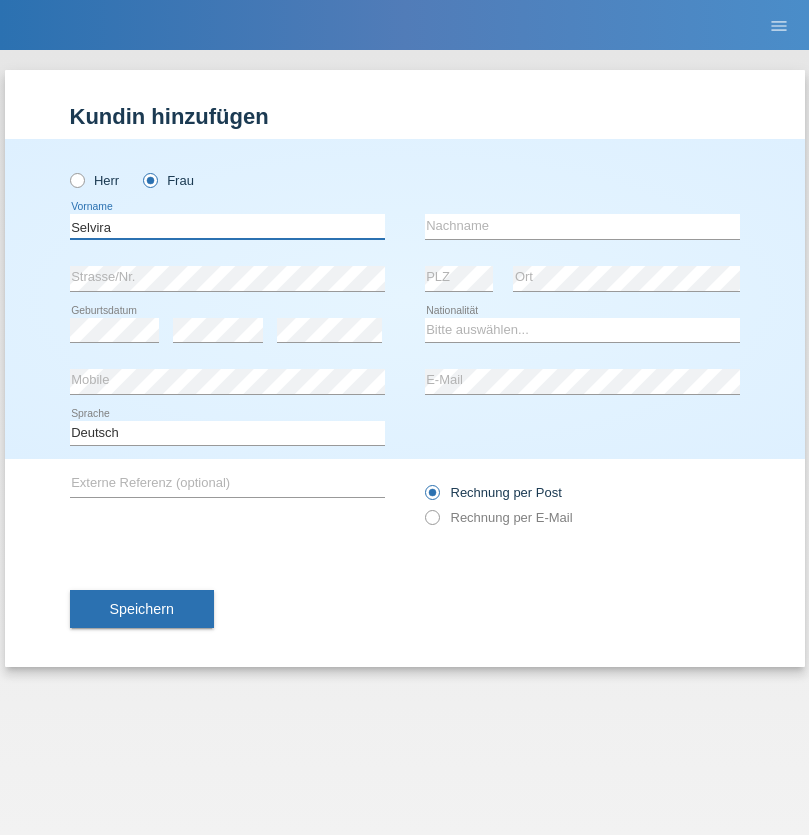 type on "Selvira" 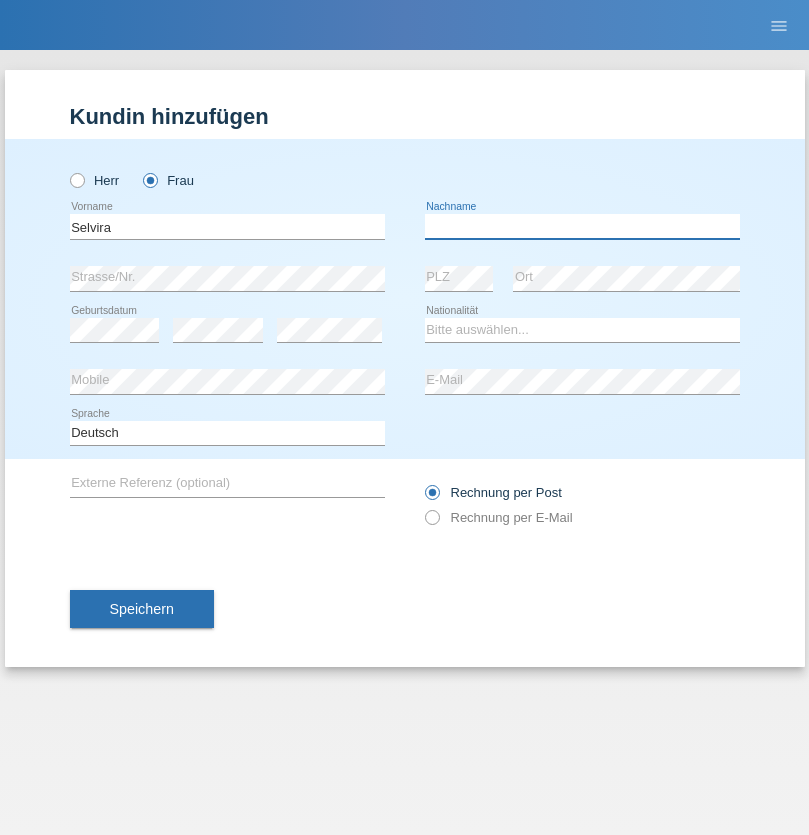 click at bounding box center [582, 226] 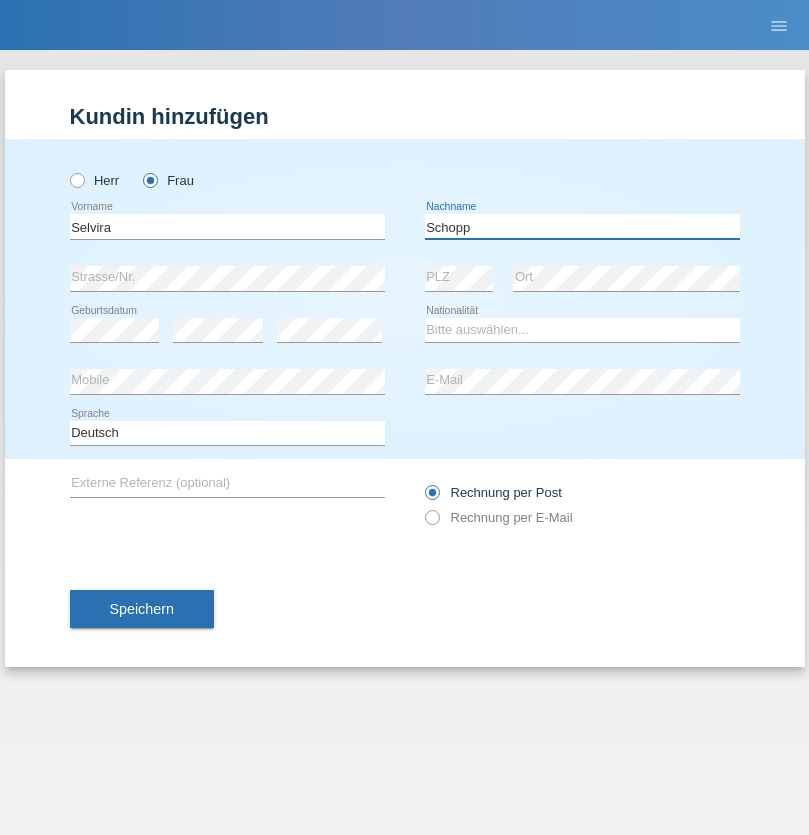 type on "Schopp" 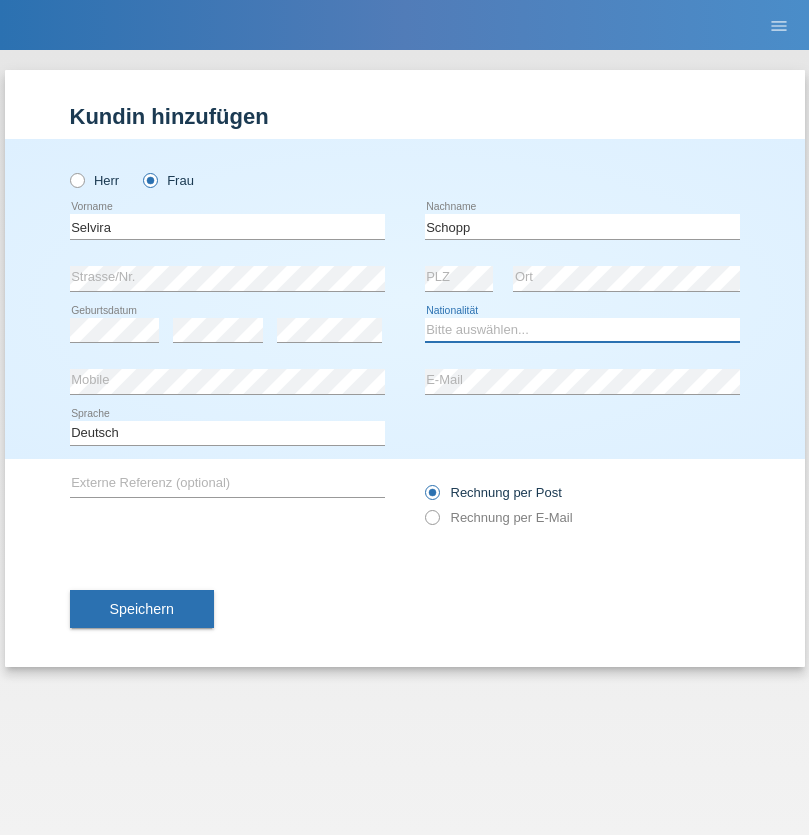 select on "CH" 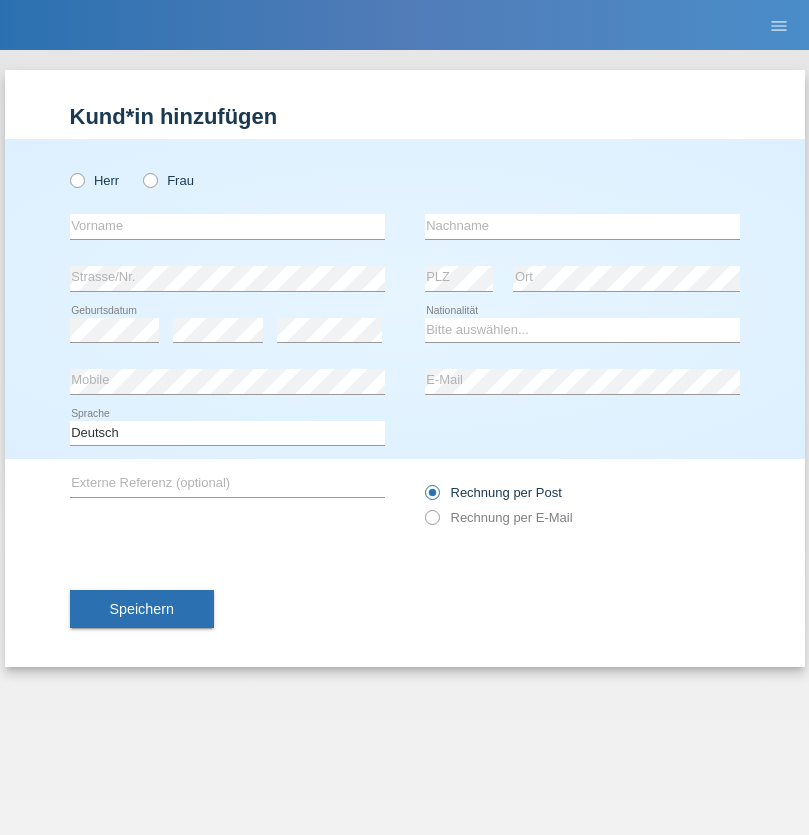 scroll, scrollTop: 0, scrollLeft: 0, axis: both 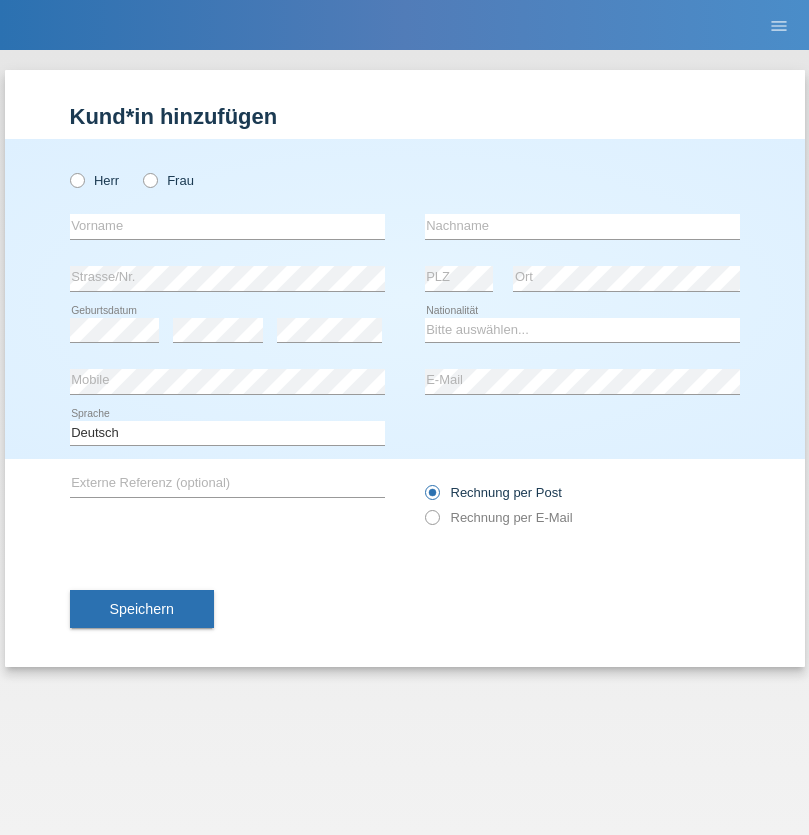 radio on "true" 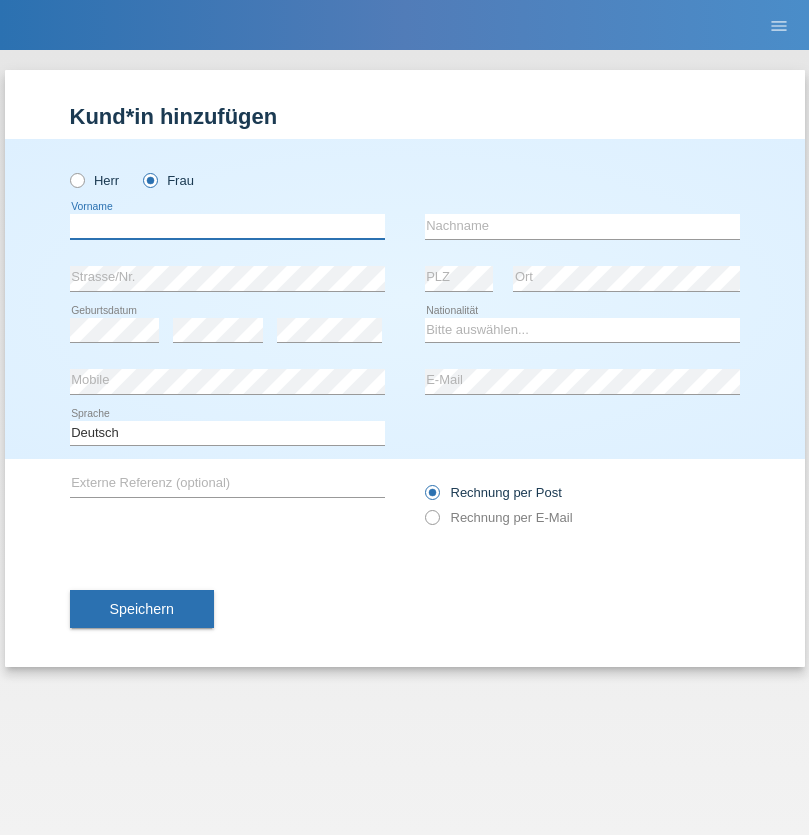 click at bounding box center (227, 226) 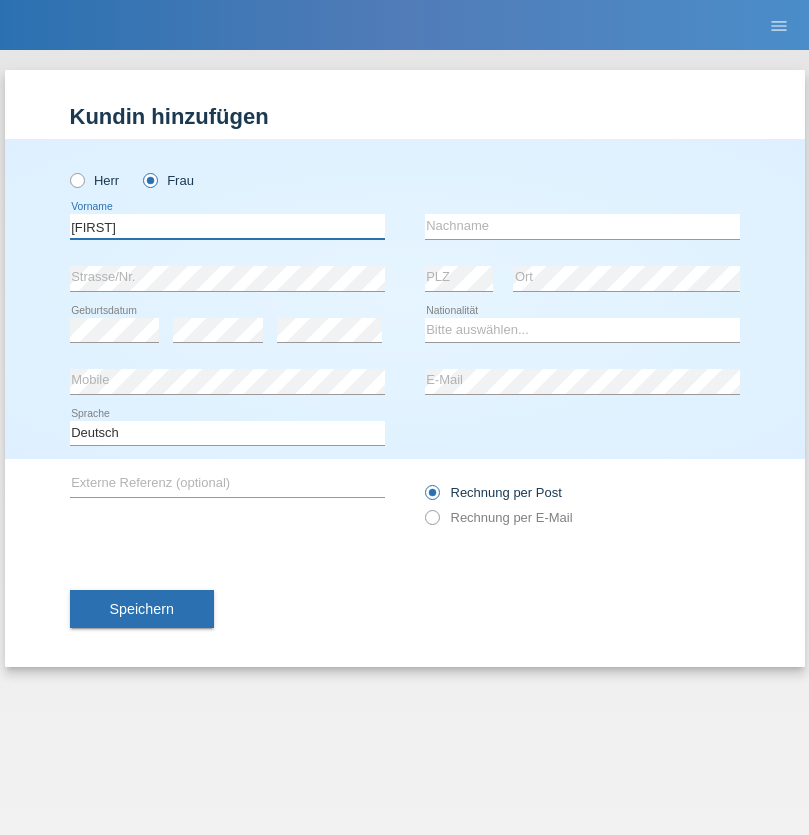 type on "MICHAELA" 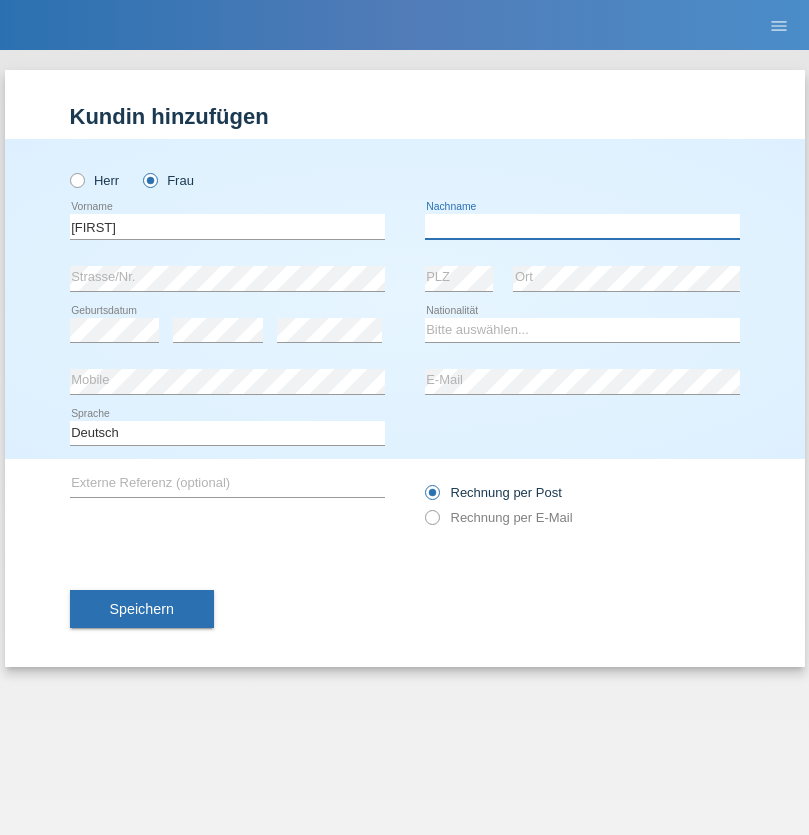 click at bounding box center [582, 226] 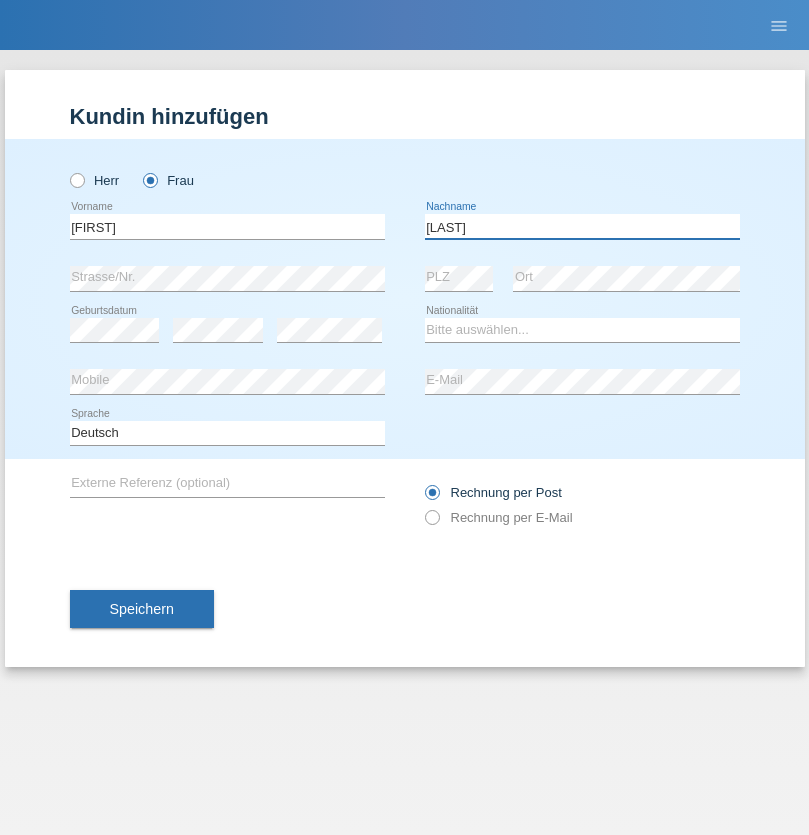 type on "BERNATOVA" 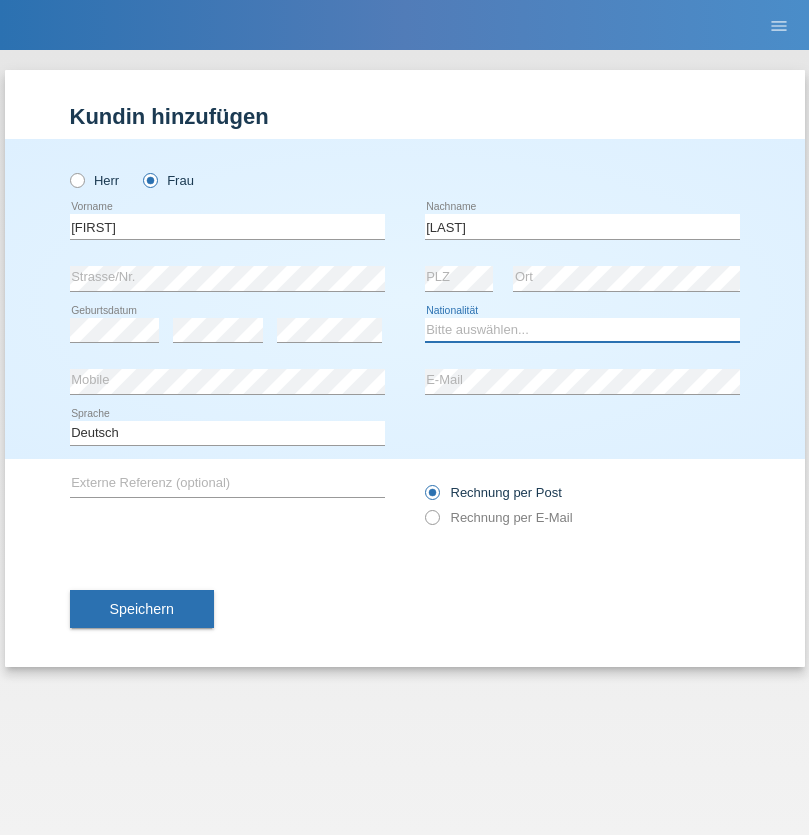select on "SK" 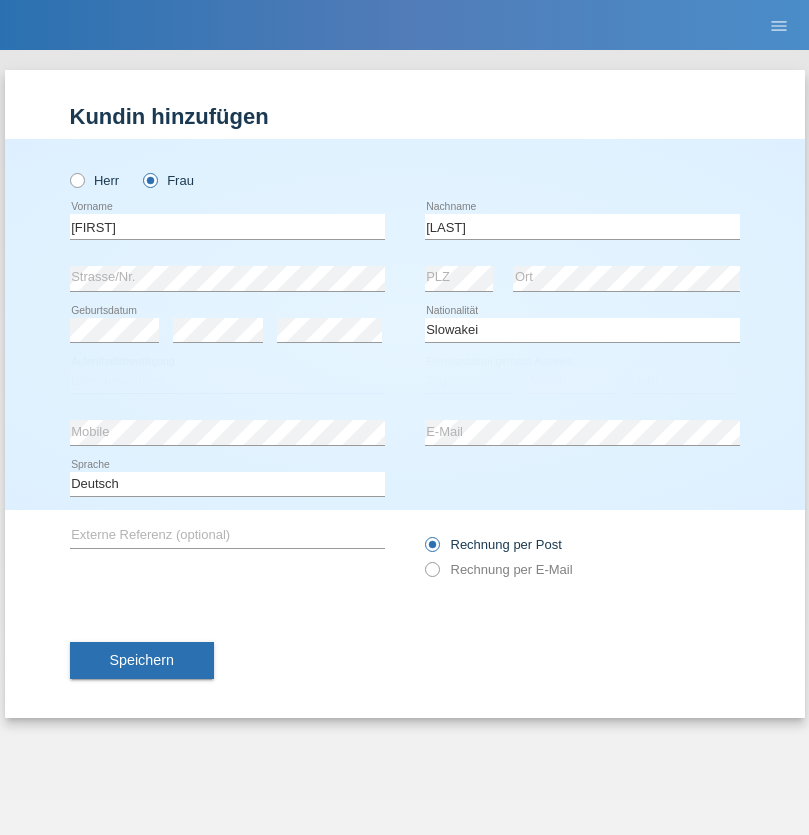 select on "C" 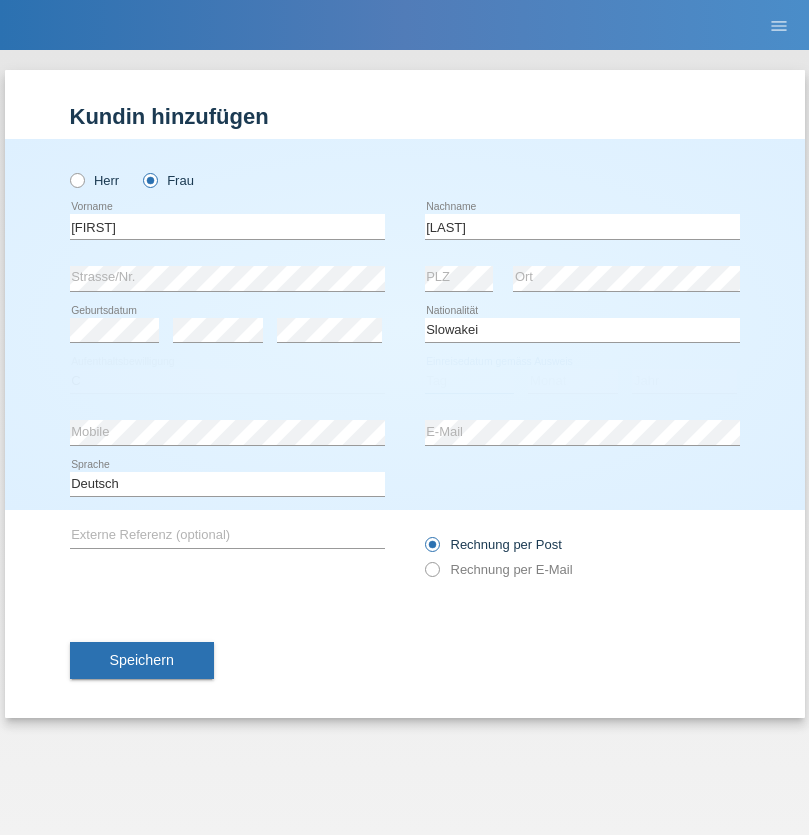 select on "05" 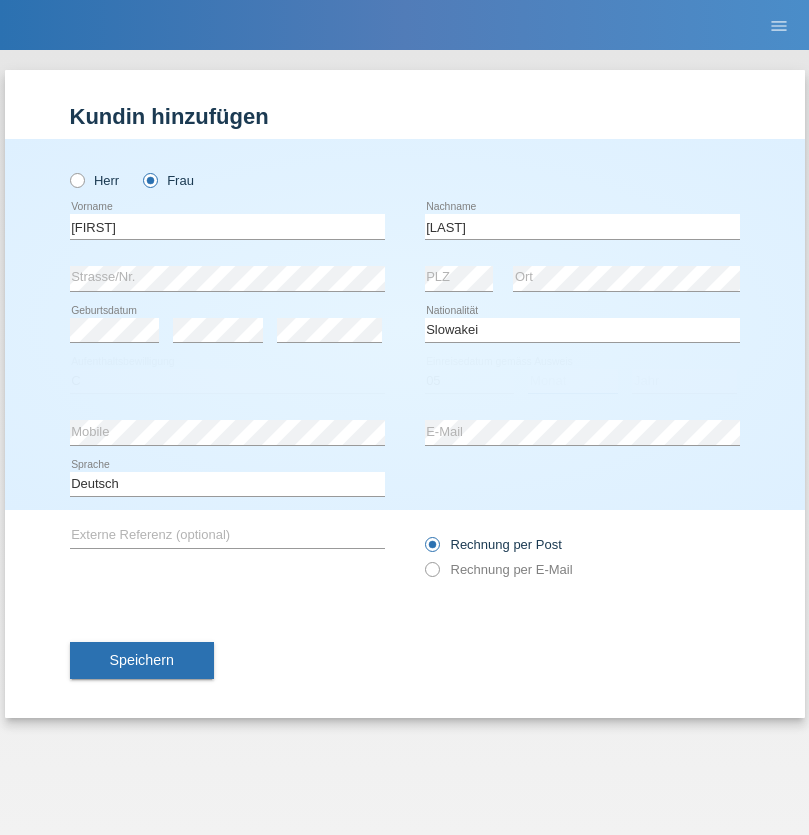 select on "04" 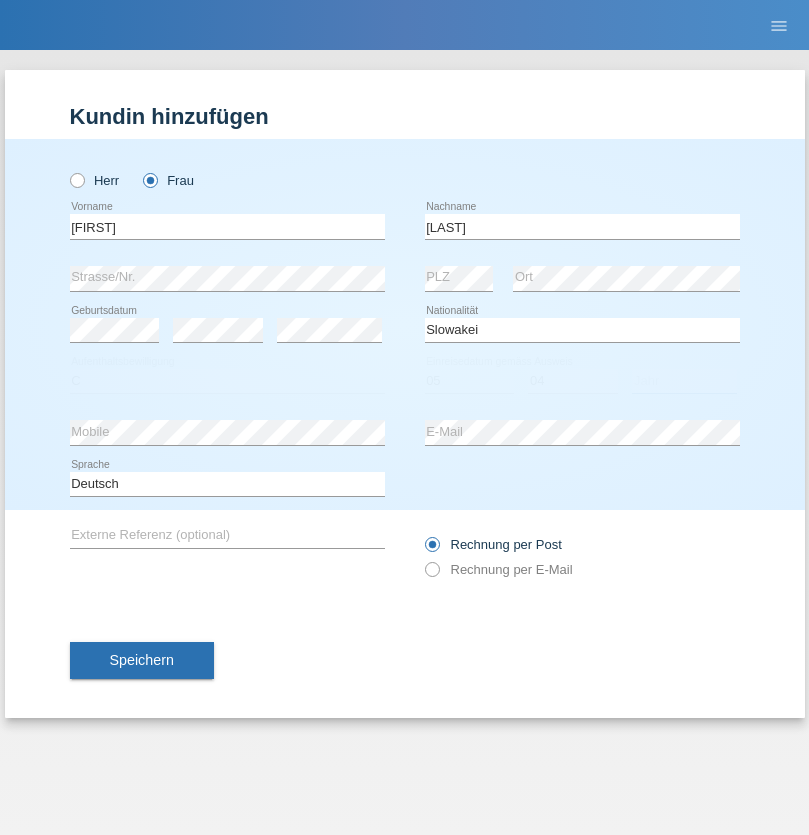 select on "2014" 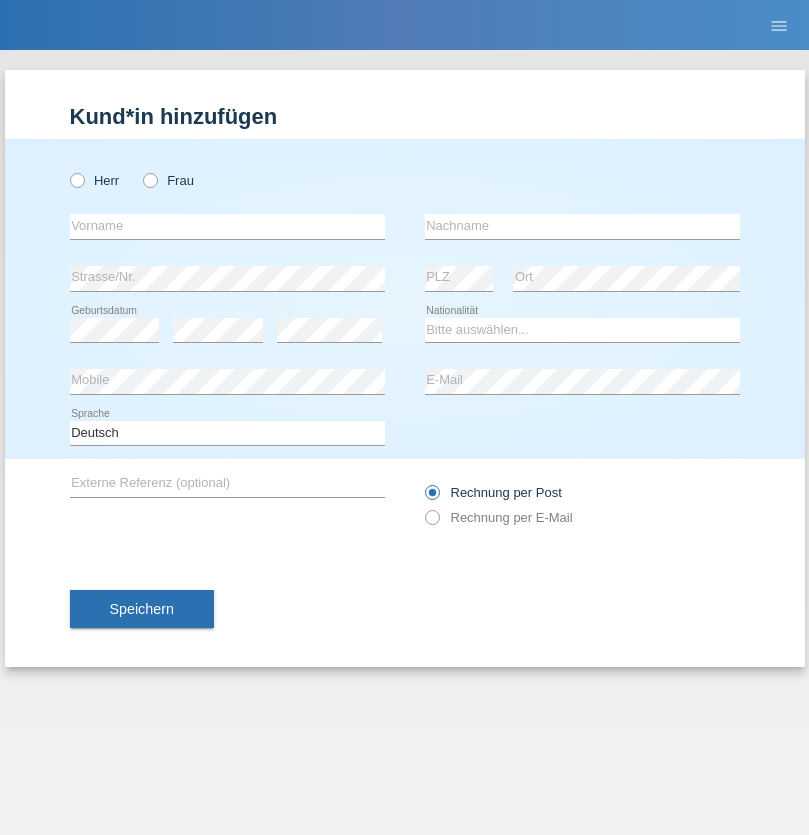 scroll, scrollTop: 0, scrollLeft: 0, axis: both 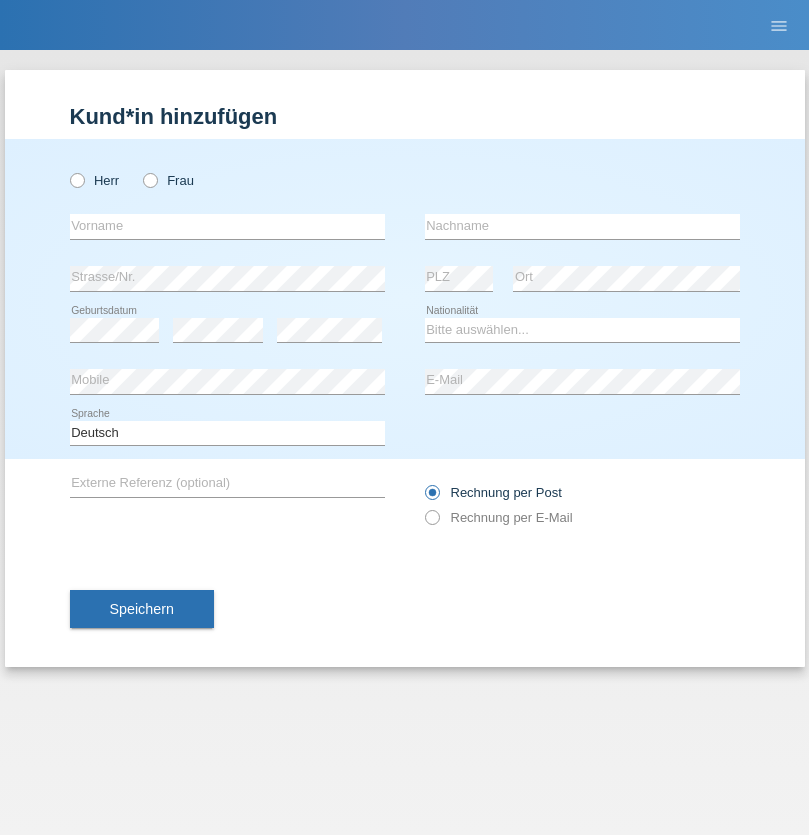radio on "true" 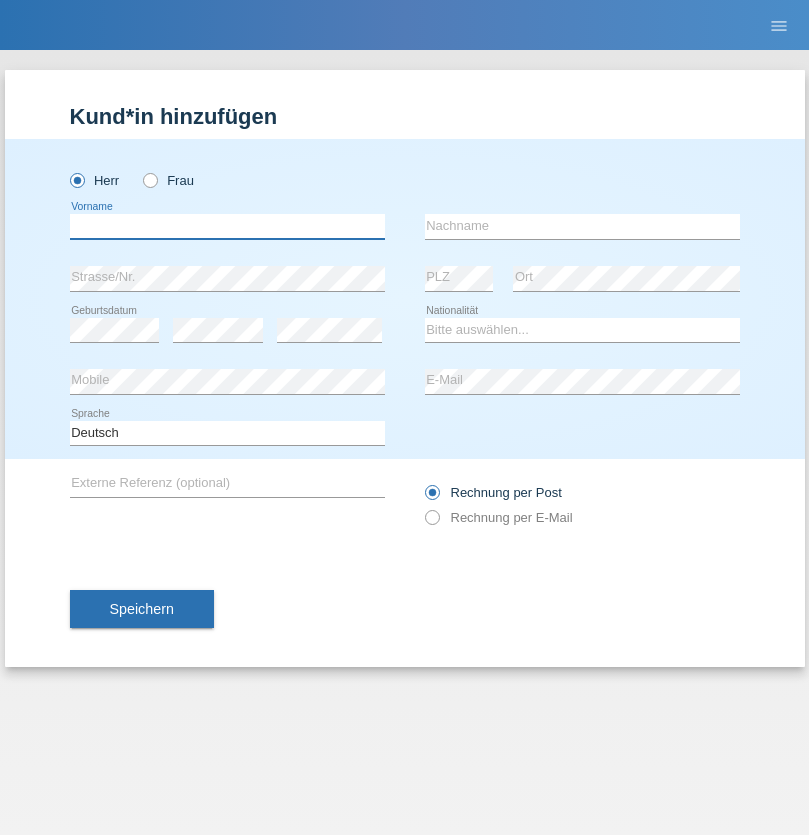 click at bounding box center (227, 226) 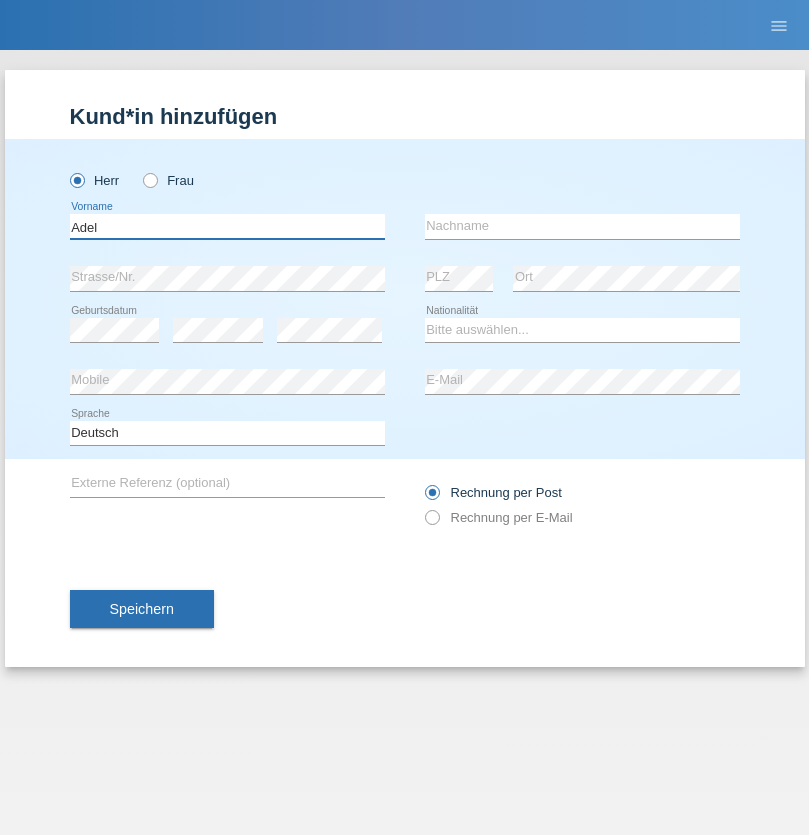 type on "Adel" 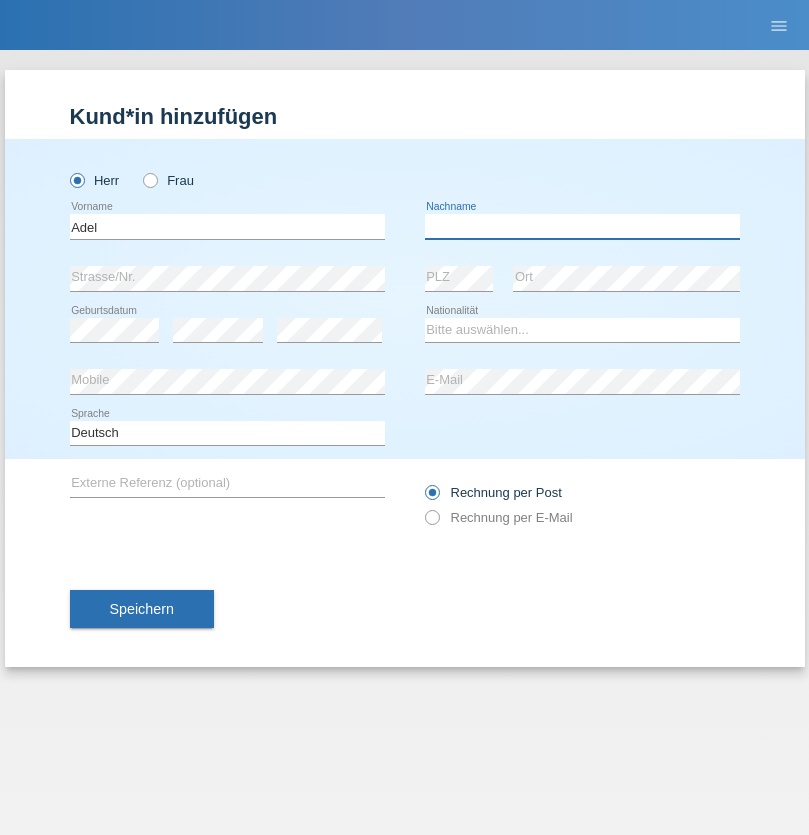click at bounding box center [582, 226] 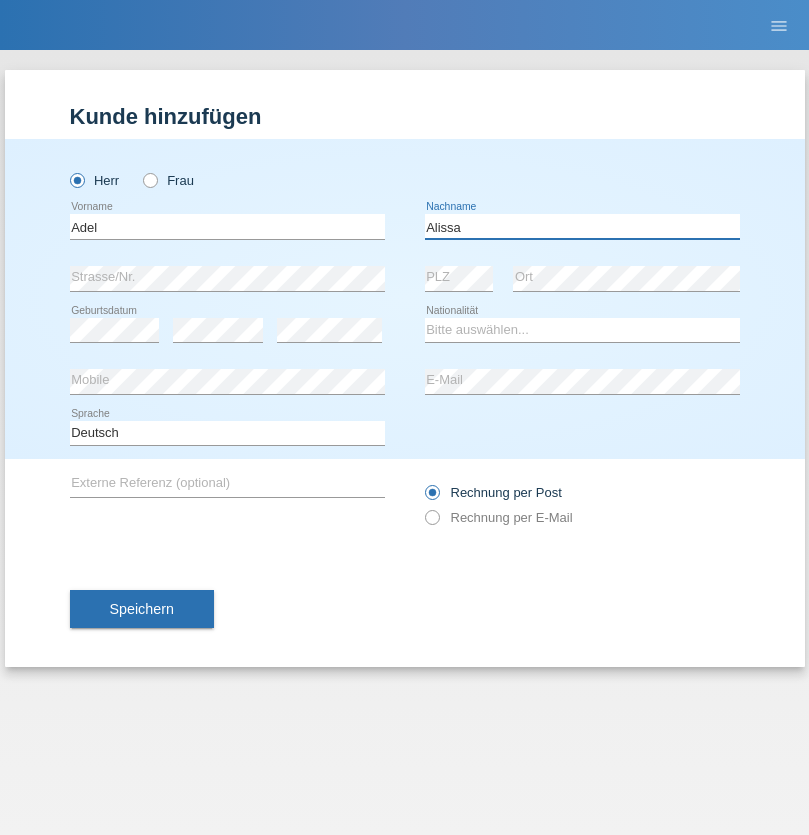 type on "Alissa" 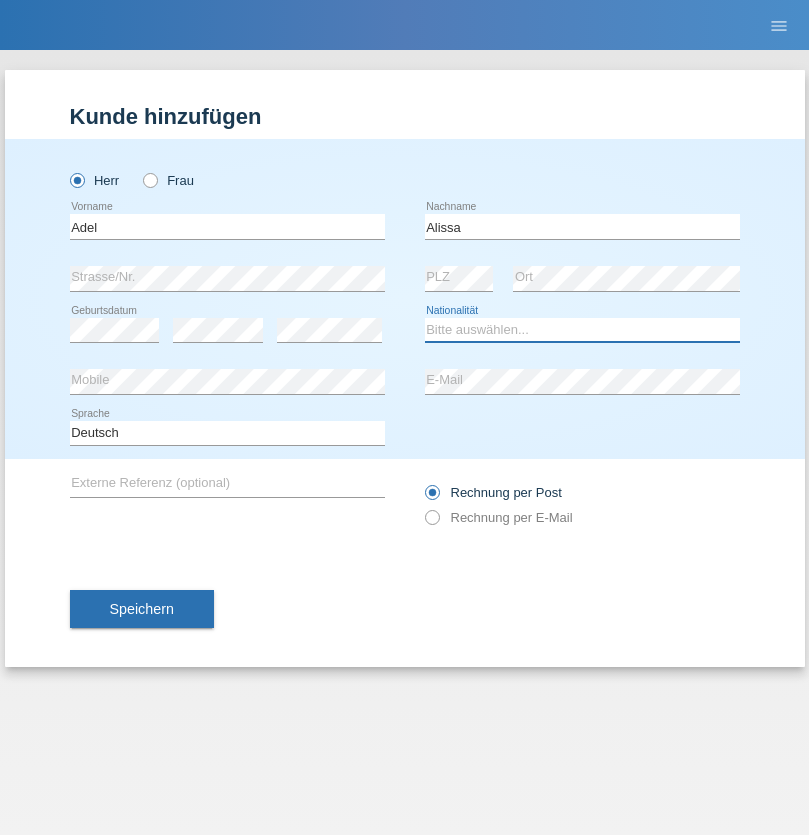 select on "SY" 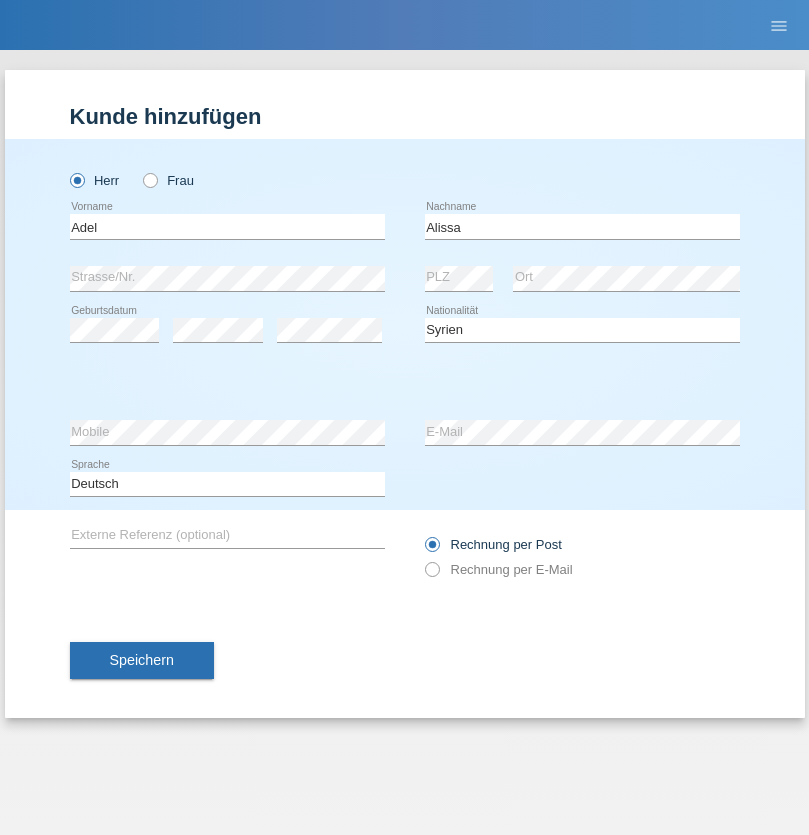 select on "C" 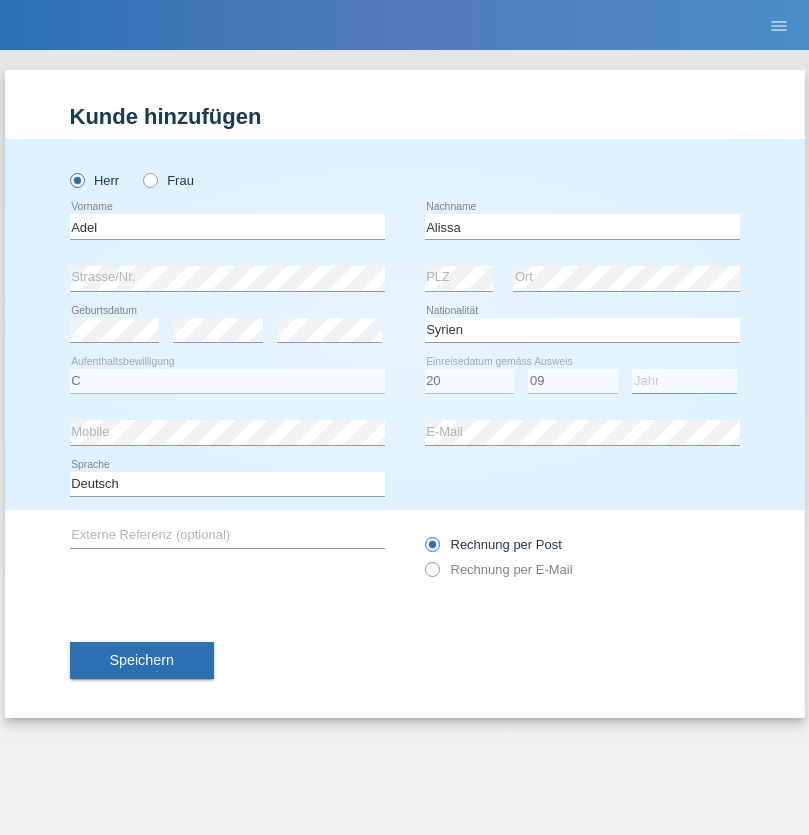 select on "2018" 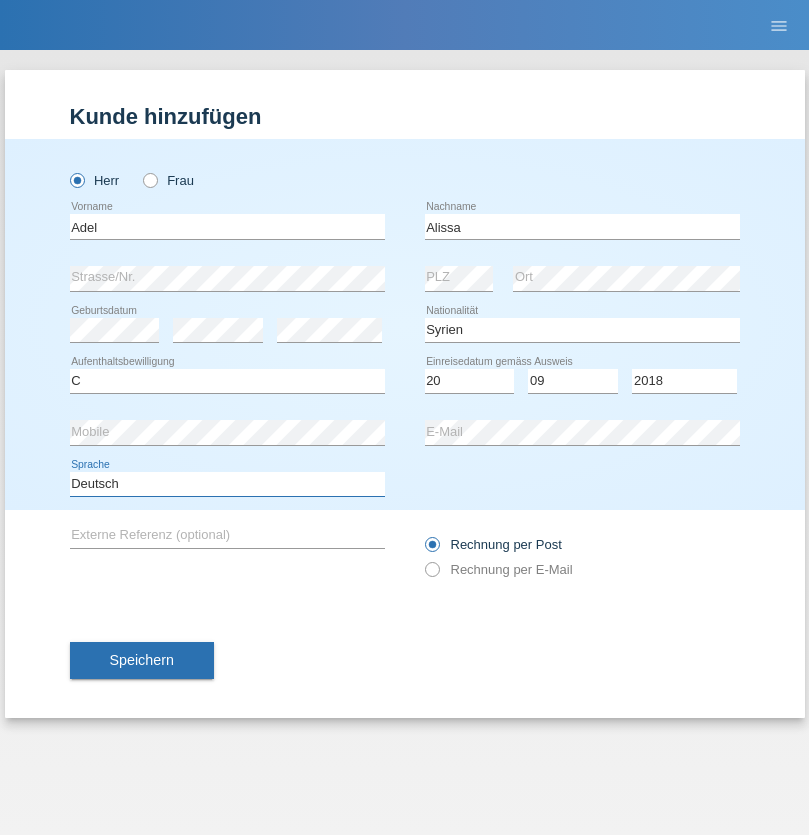 select on "en" 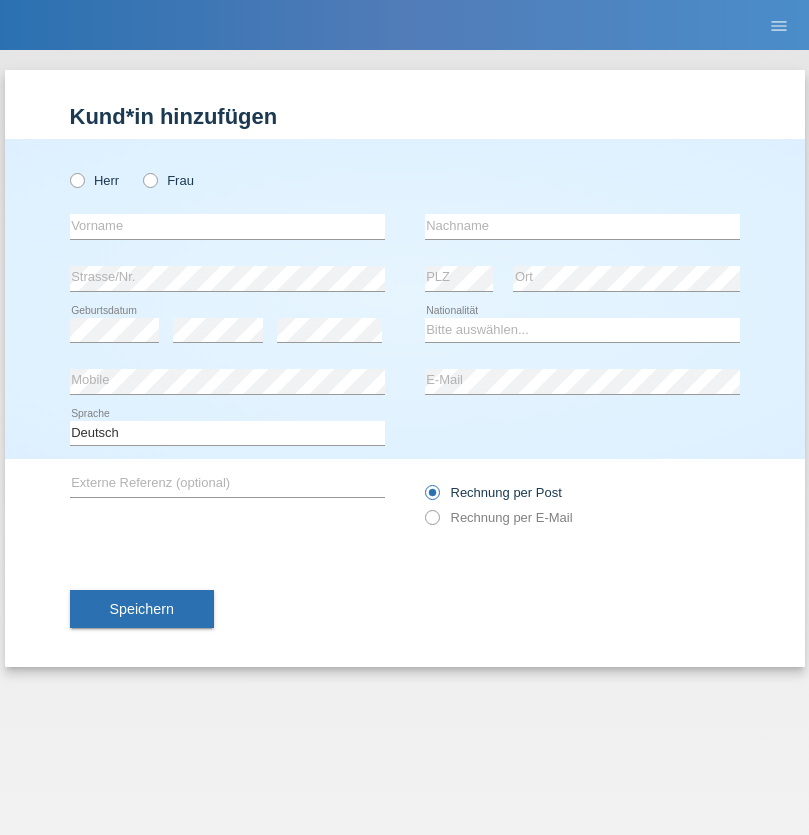 scroll, scrollTop: 0, scrollLeft: 0, axis: both 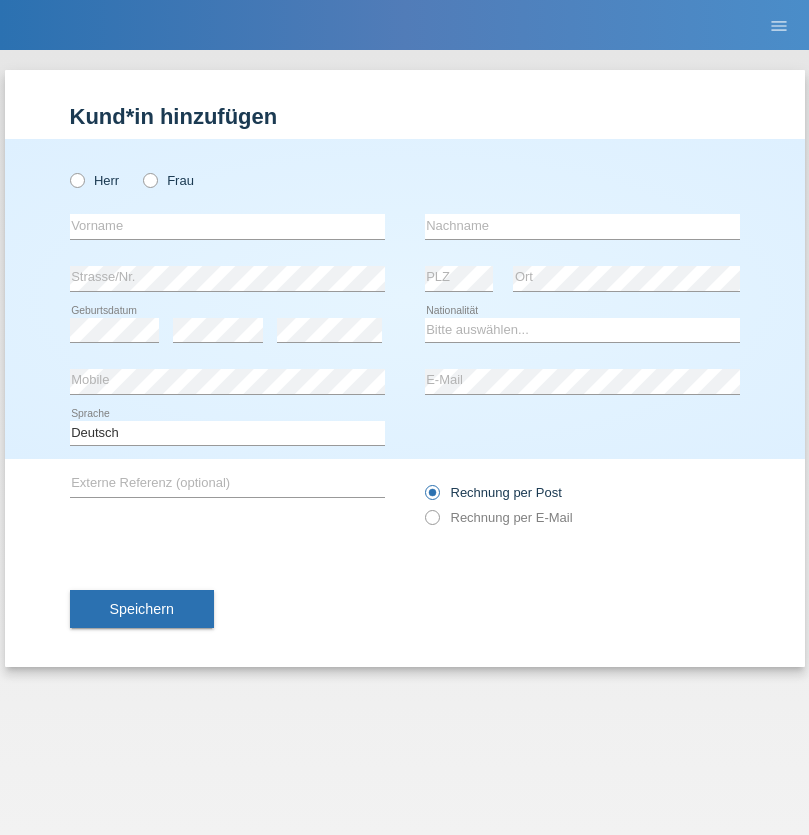 radio on "true" 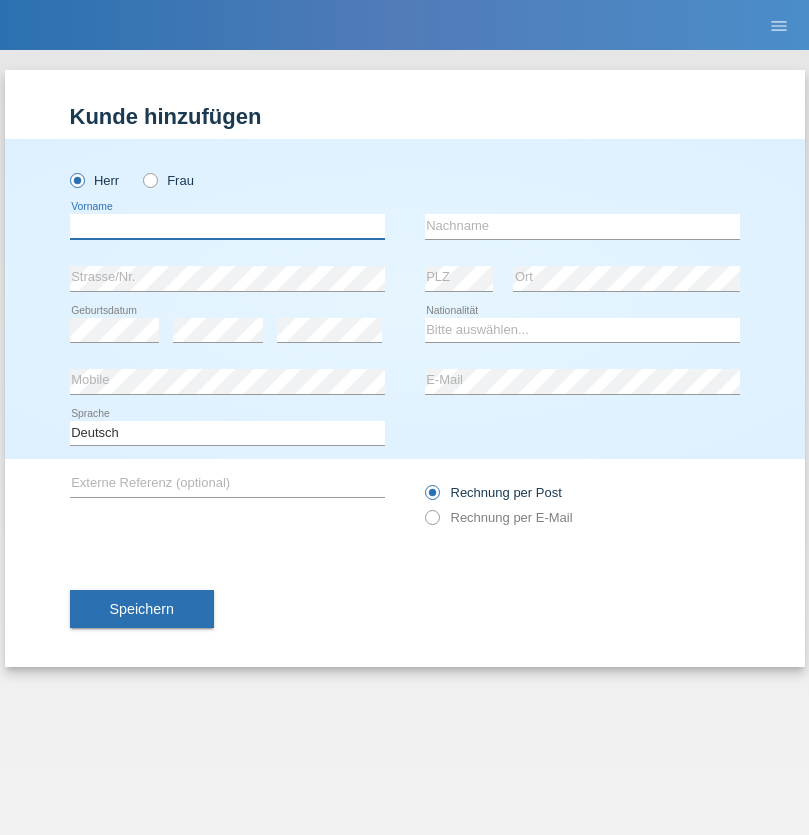 click at bounding box center (227, 226) 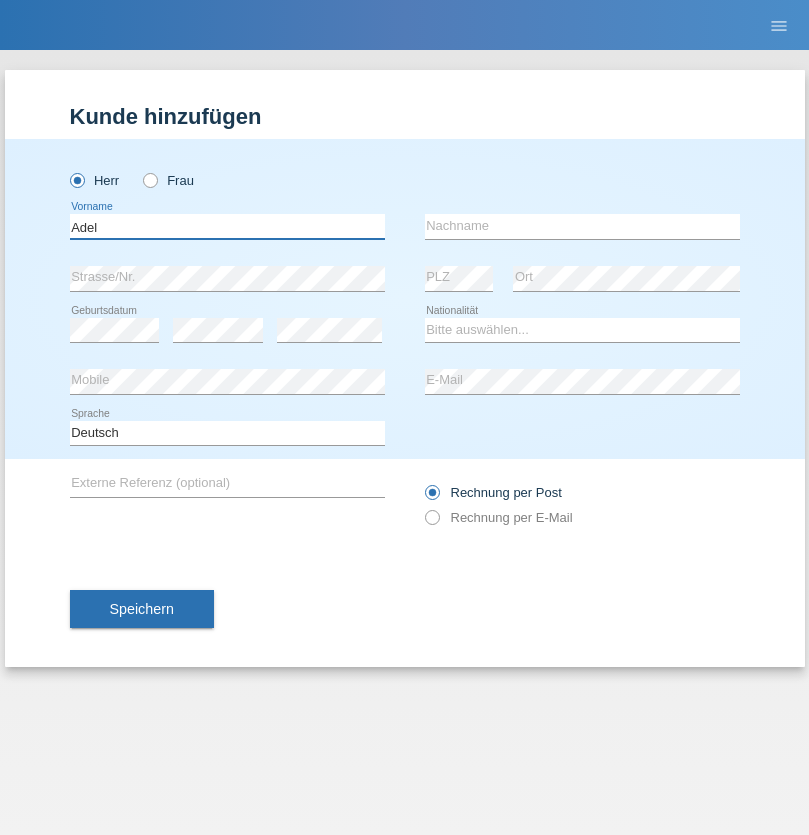 type on "Adel" 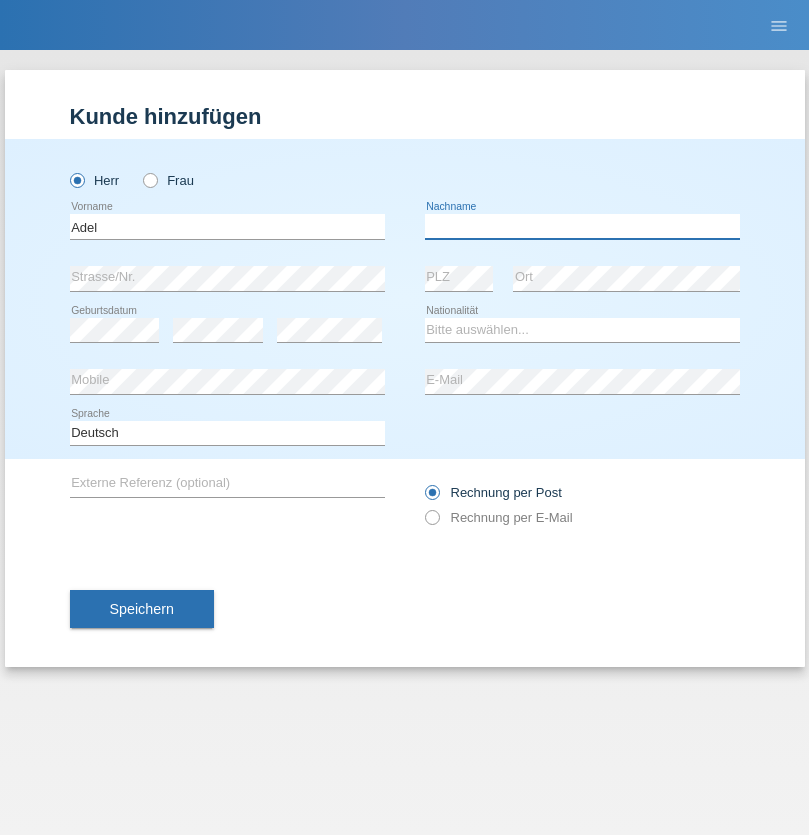click at bounding box center (582, 226) 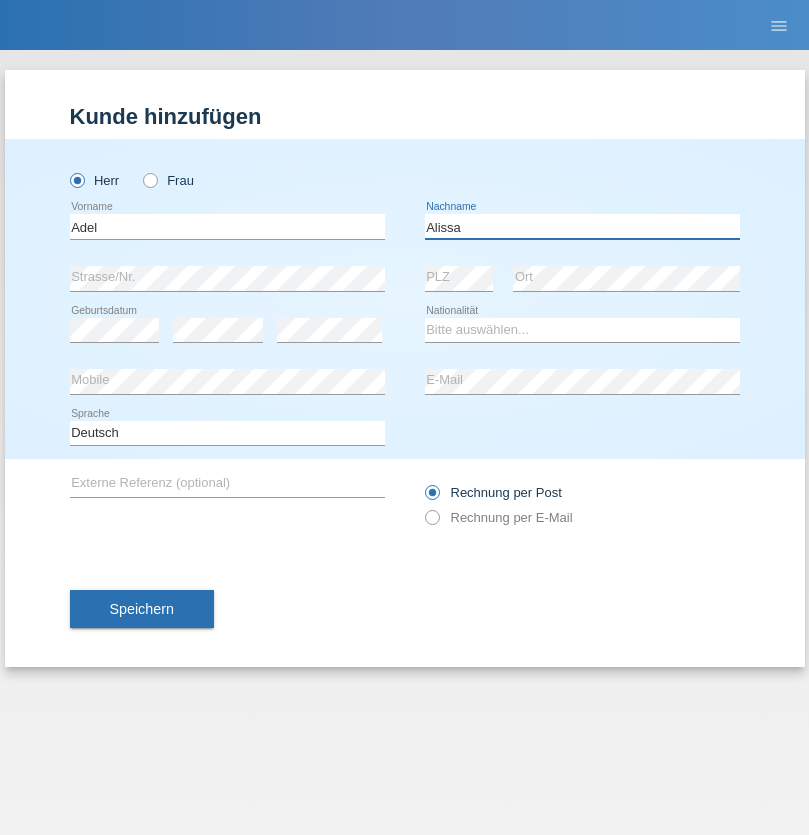 type on "Alissa" 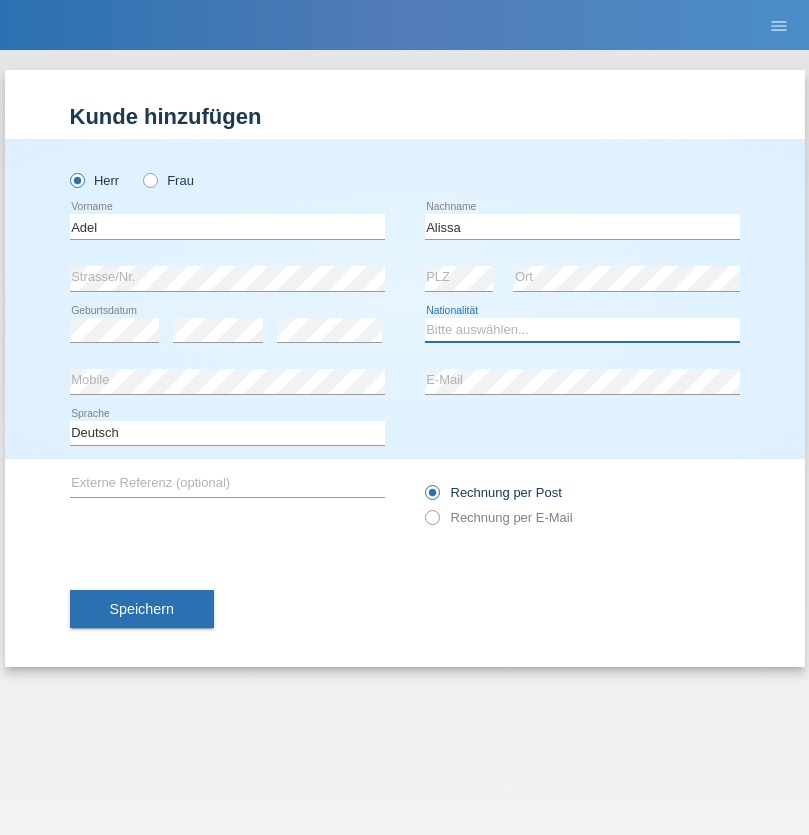 select on "SY" 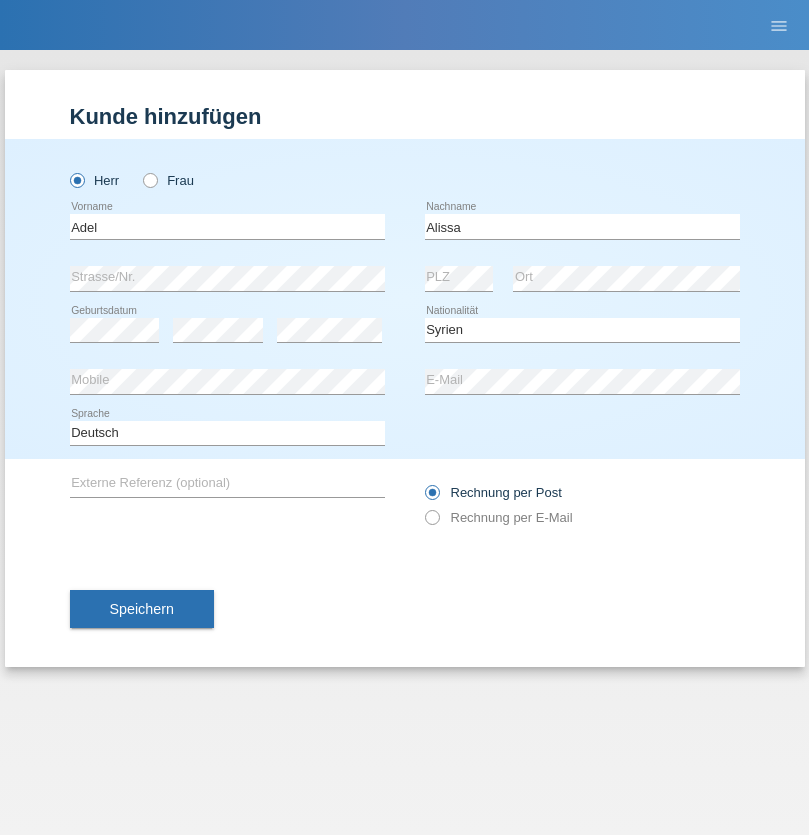 select on "C" 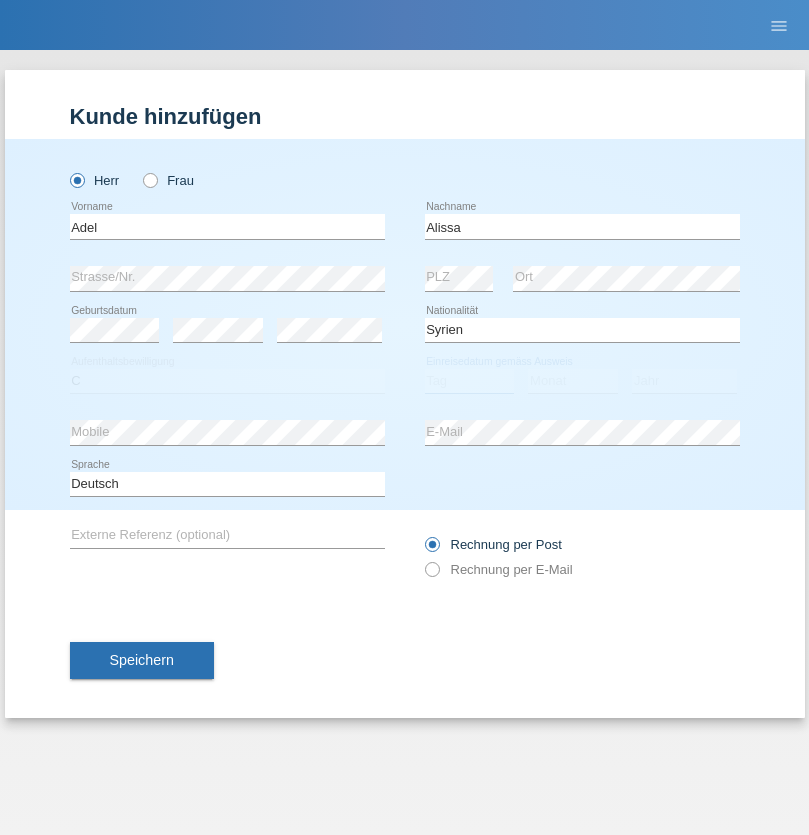 select on "20" 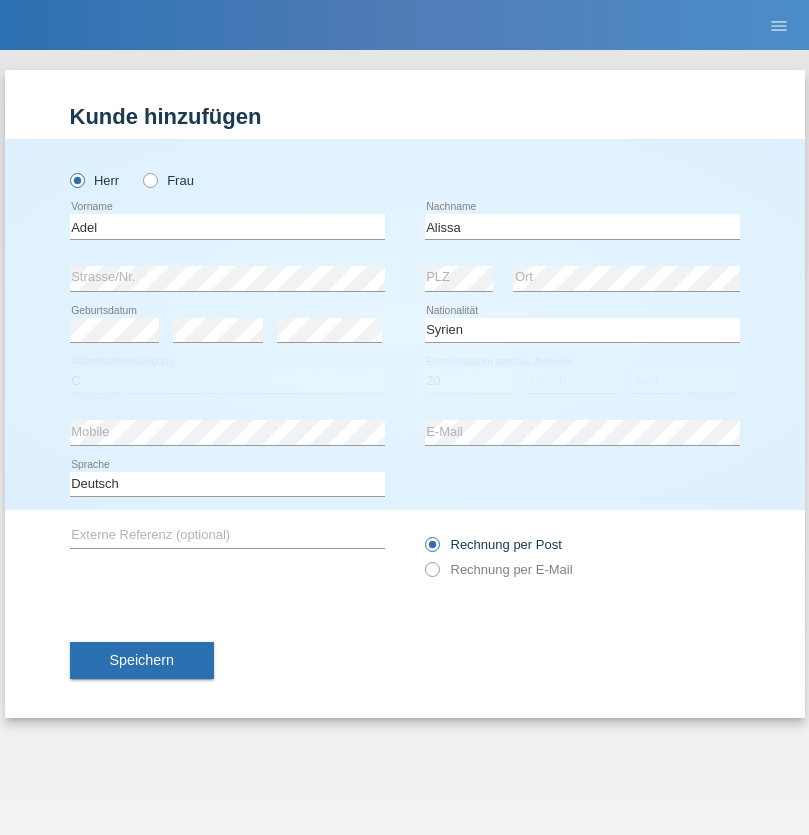select on "09" 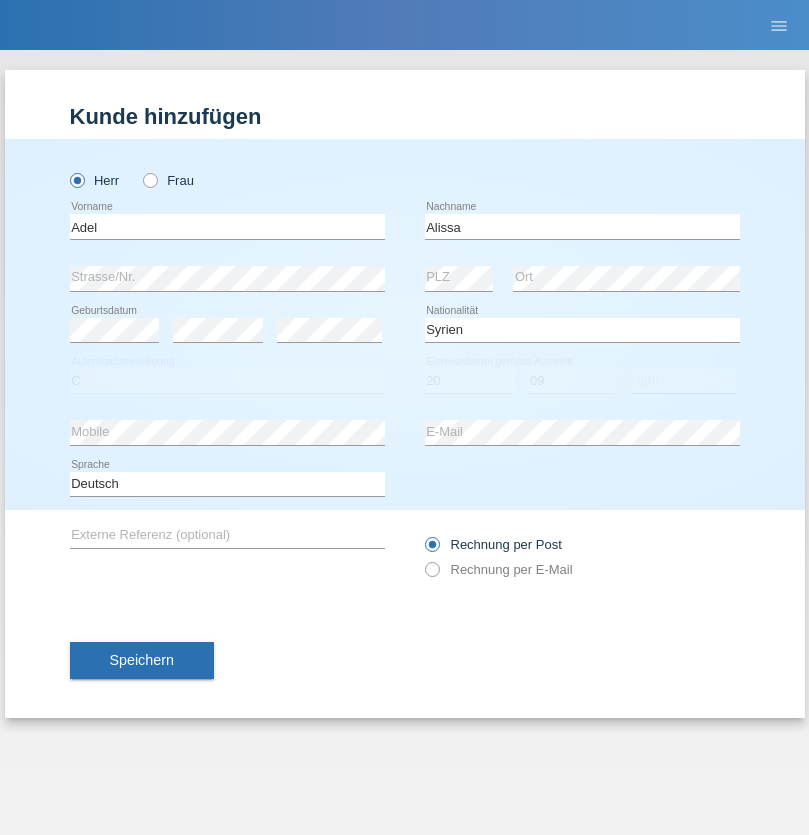 select on "2018" 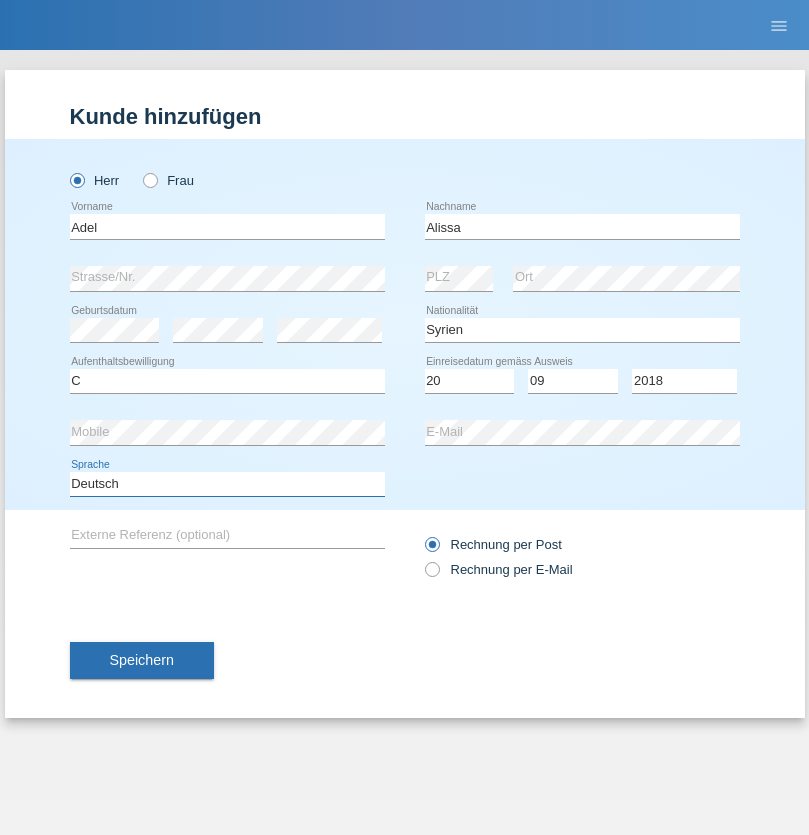 select on "en" 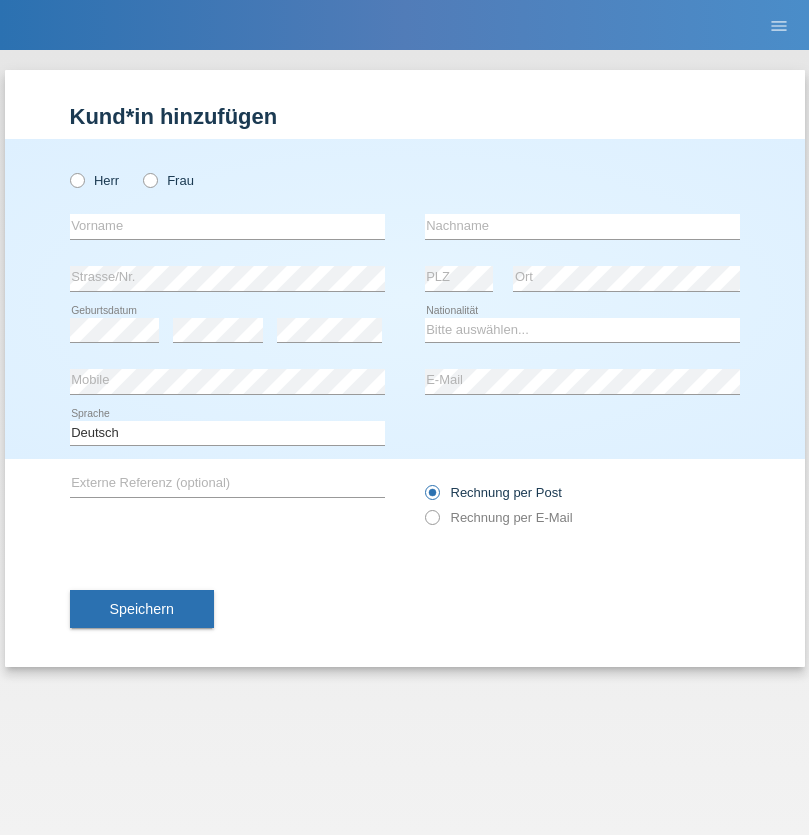 scroll, scrollTop: 0, scrollLeft: 0, axis: both 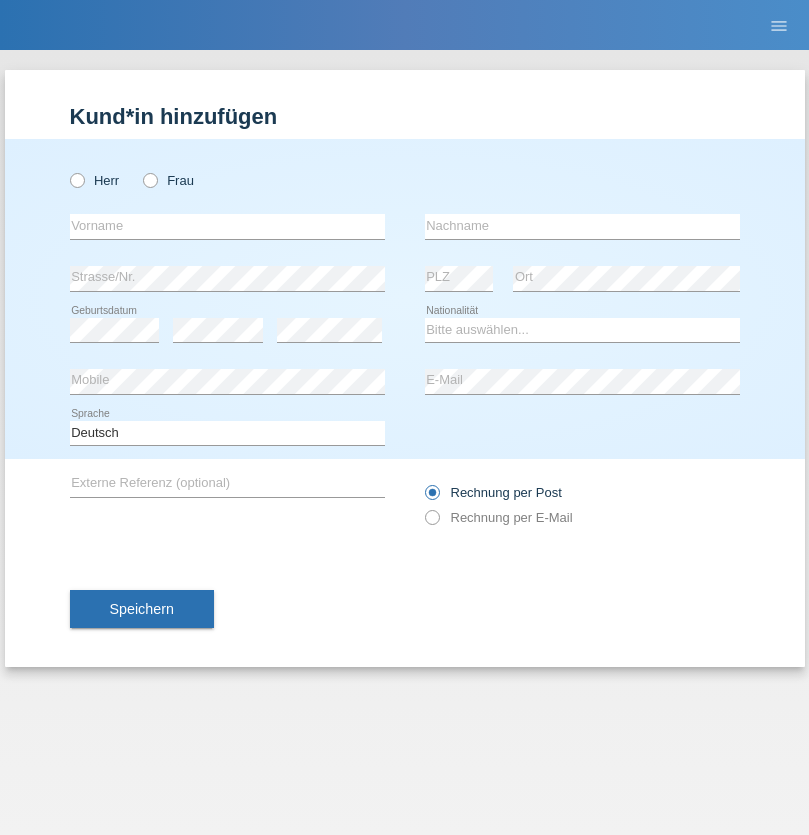 radio on "true" 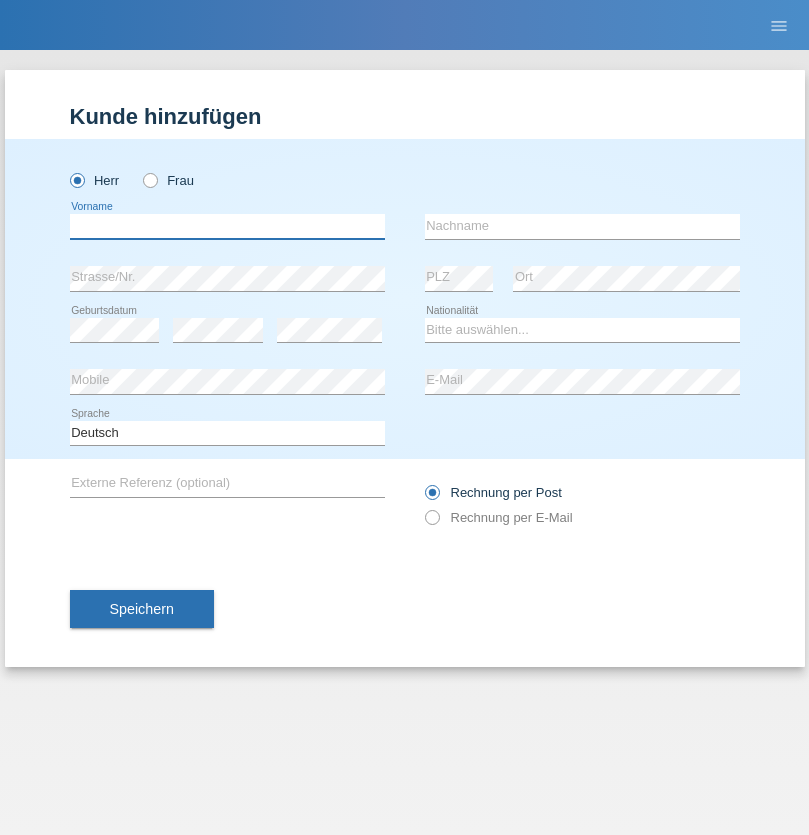 click at bounding box center (227, 226) 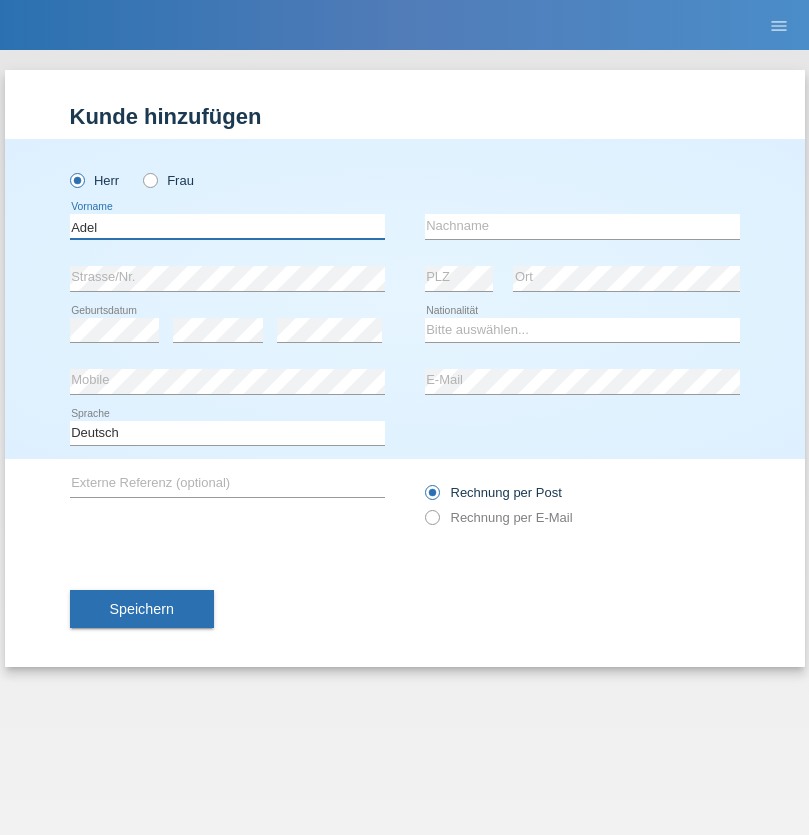 type on "Adel" 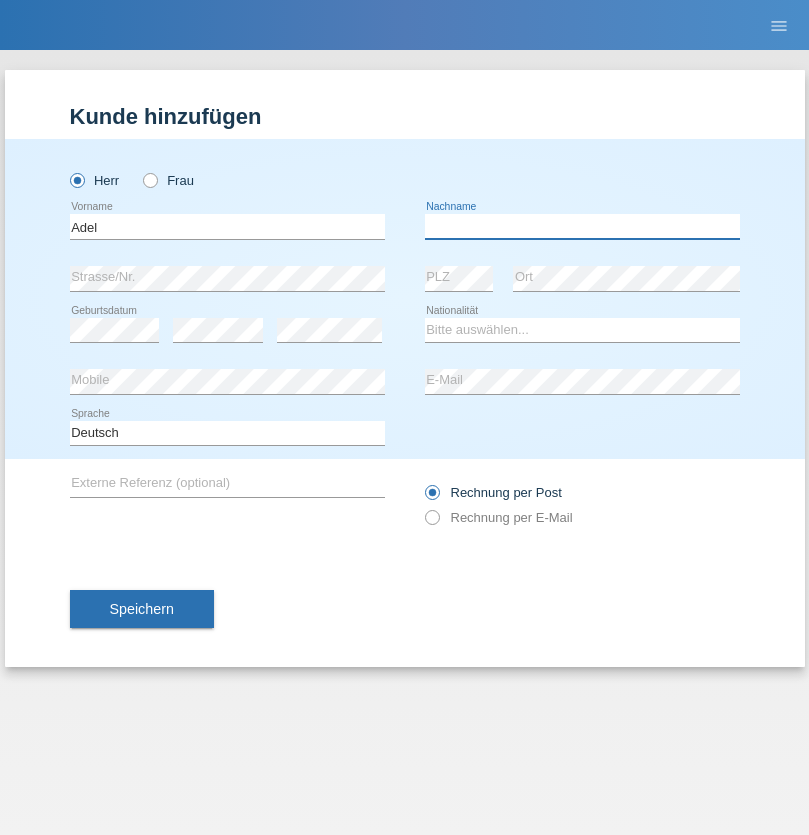 click at bounding box center [582, 226] 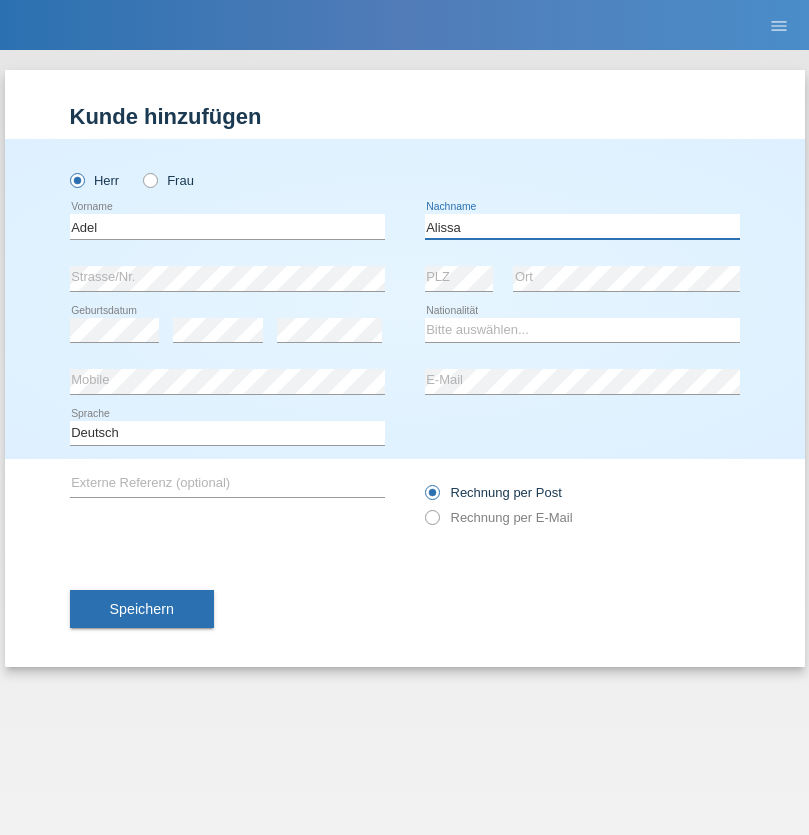 type on "Alissa" 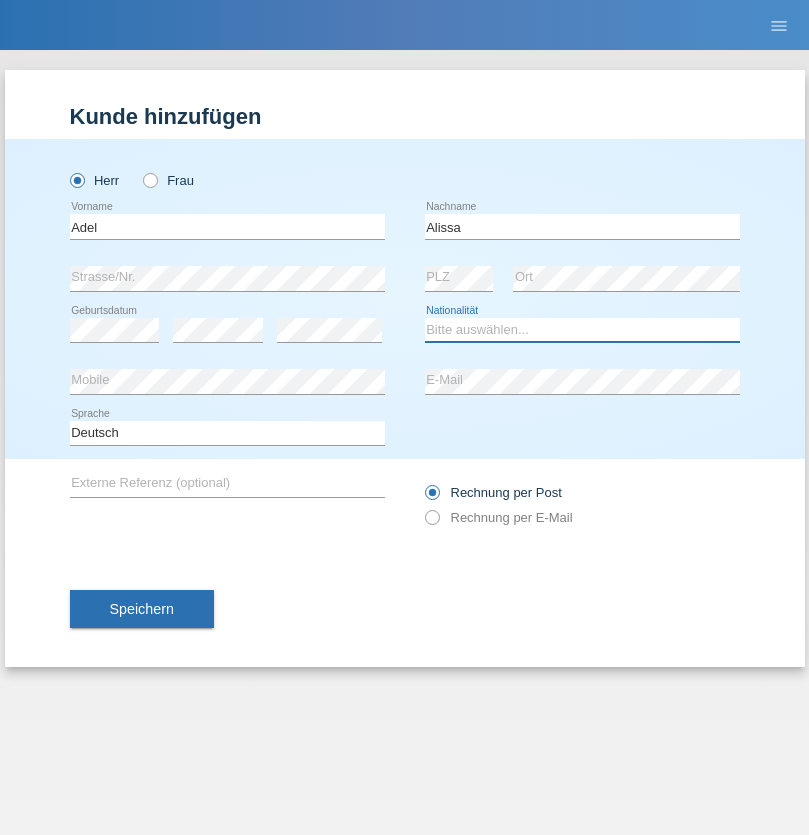 select on "SY" 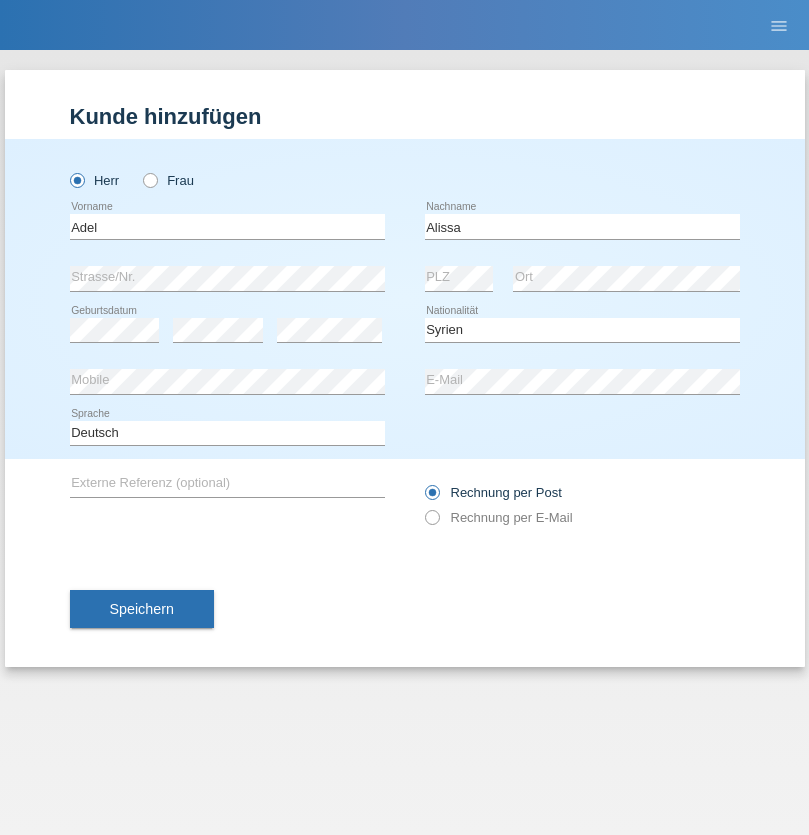 select on "C" 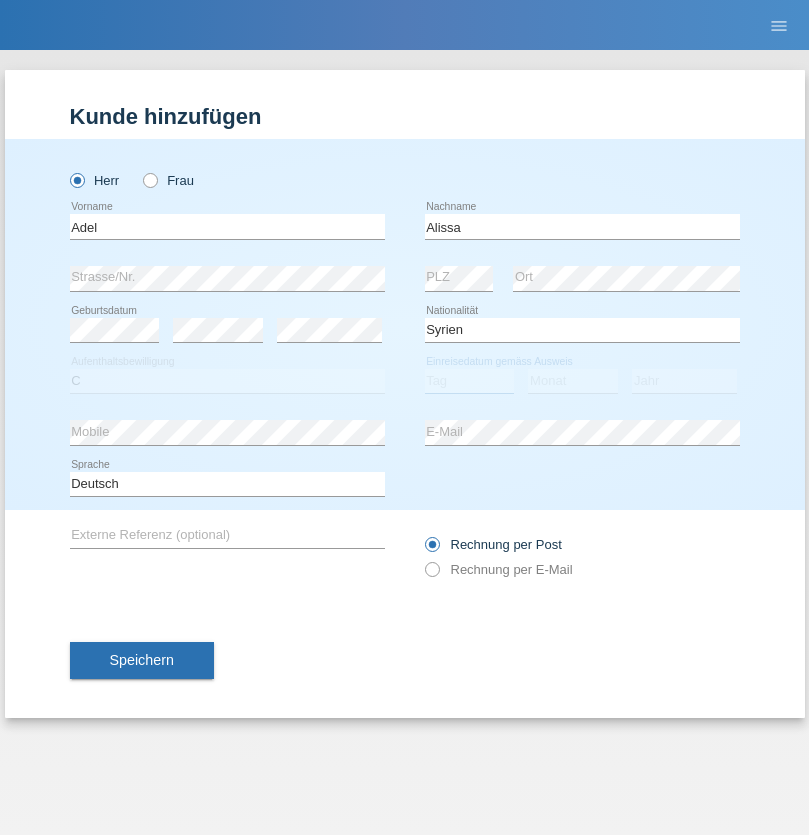 select on "20" 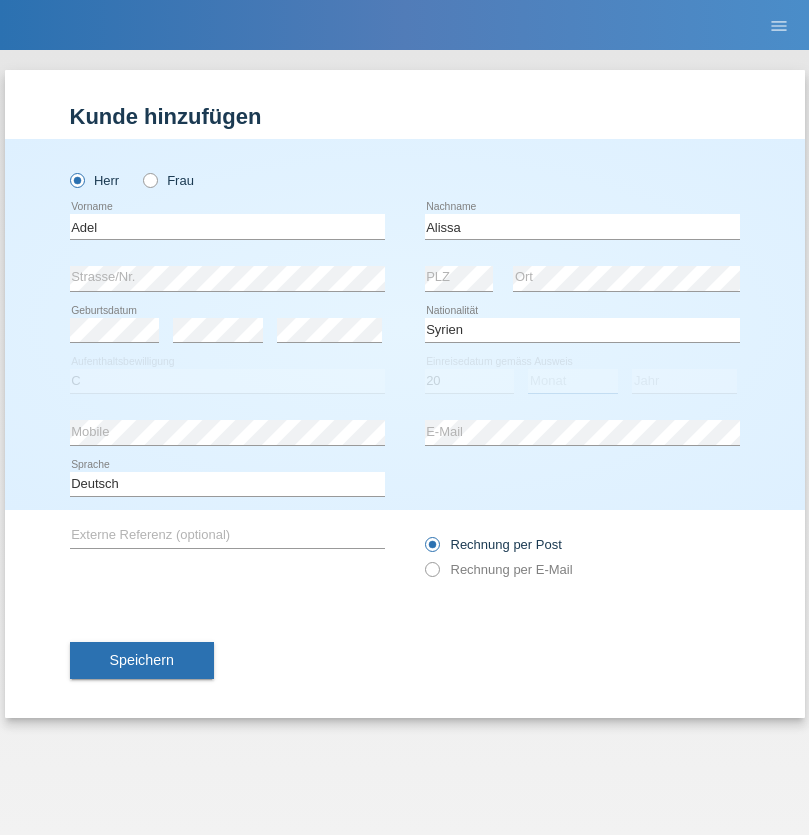 select on "09" 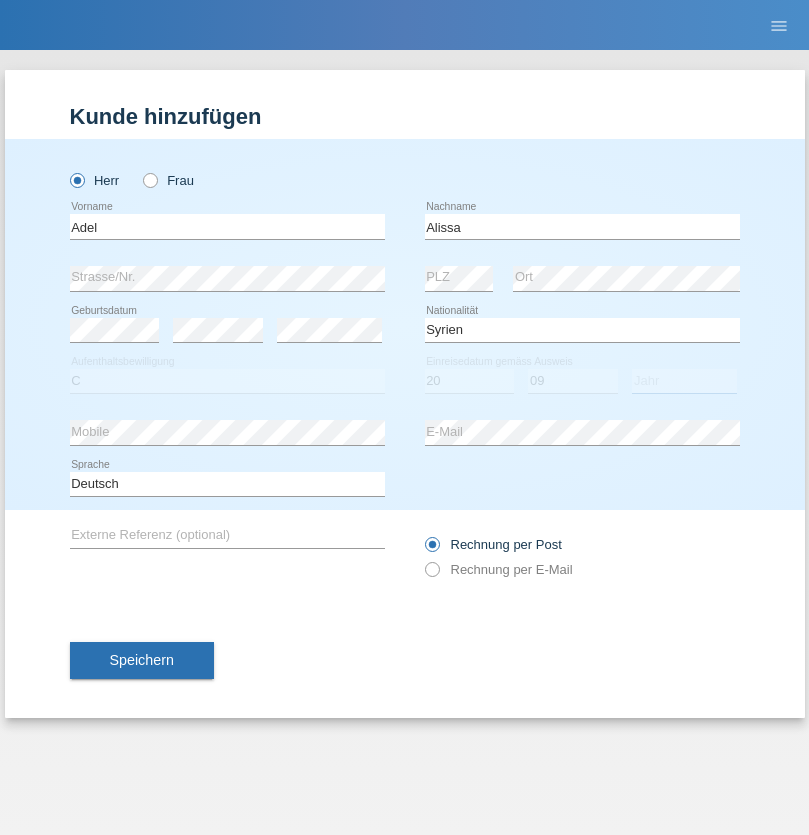 select on "2018" 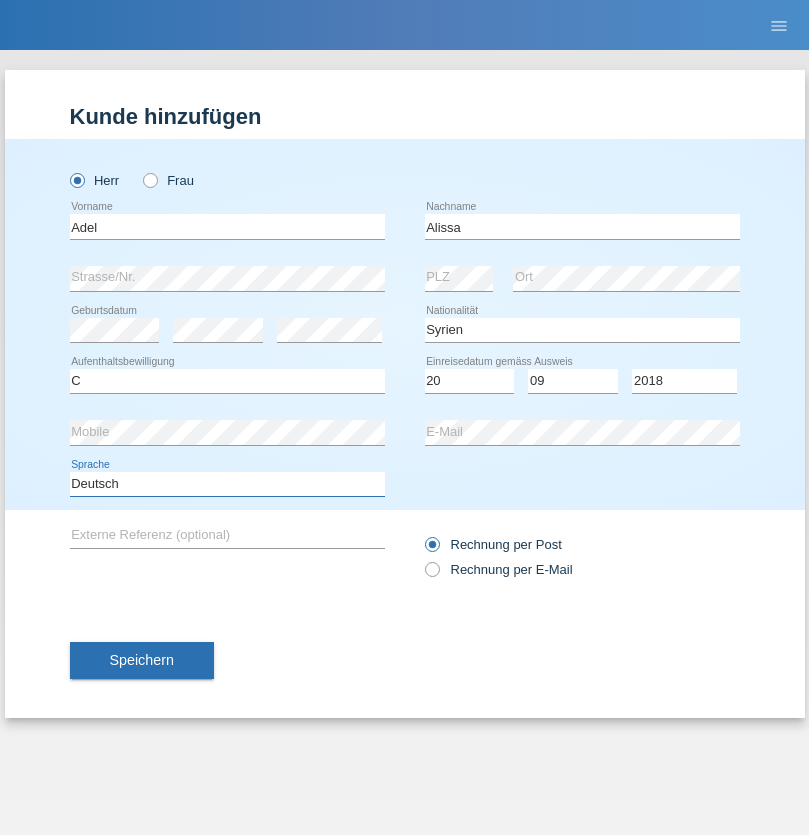 select on "en" 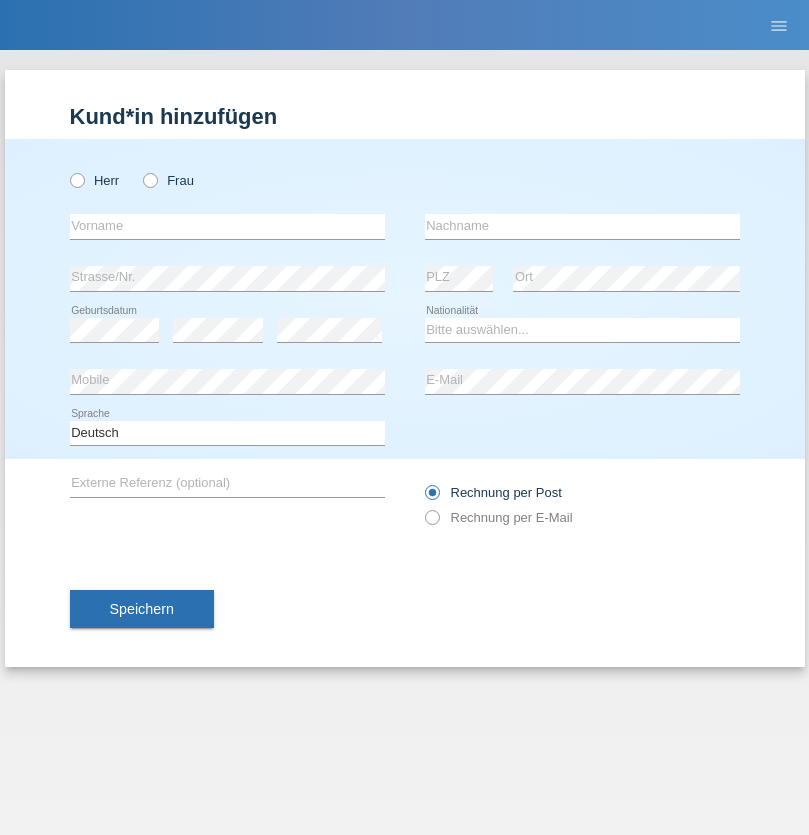 scroll, scrollTop: 0, scrollLeft: 0, axis: both 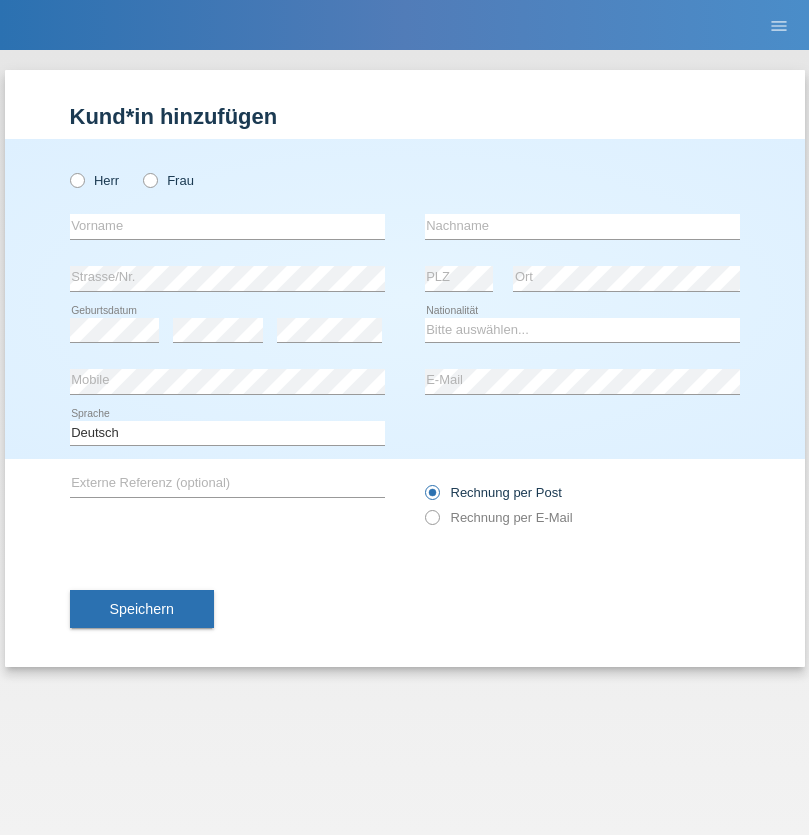 radio on "true" 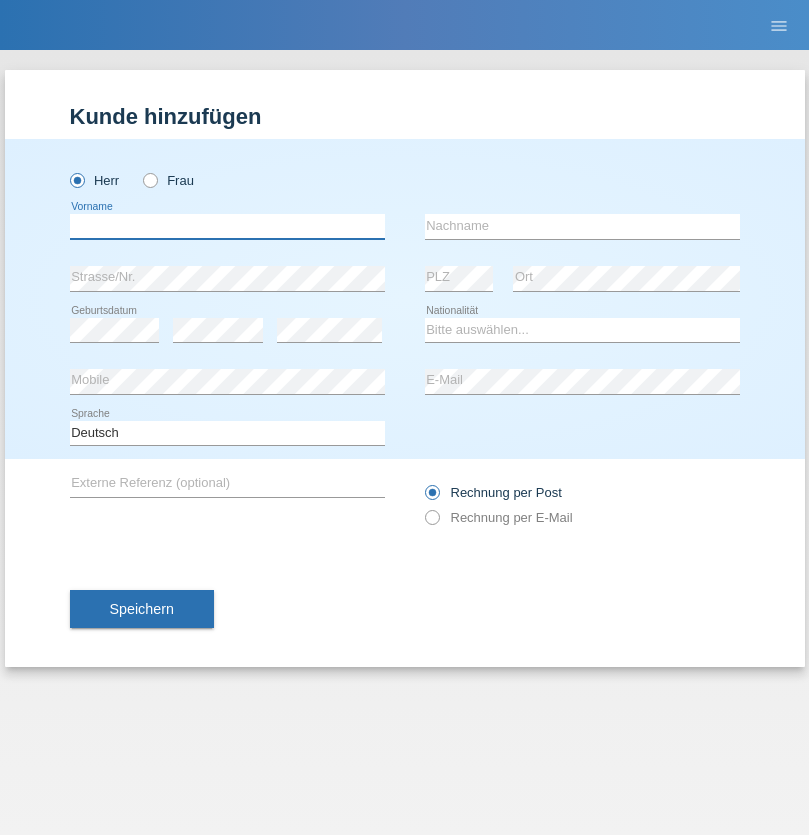 click at bounding box center (227, 226) 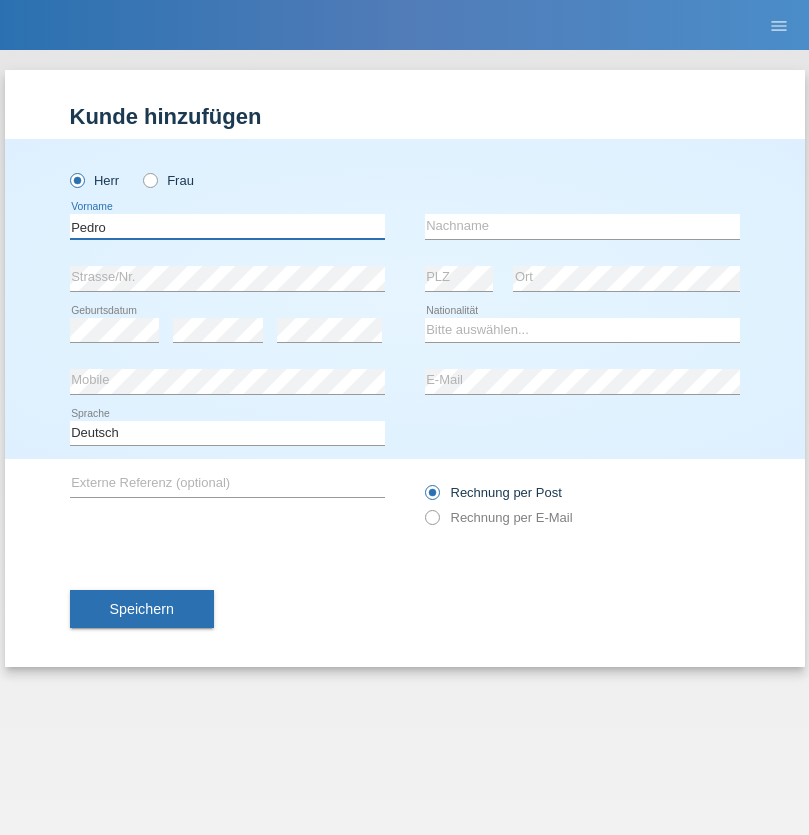 type on "Pedro" 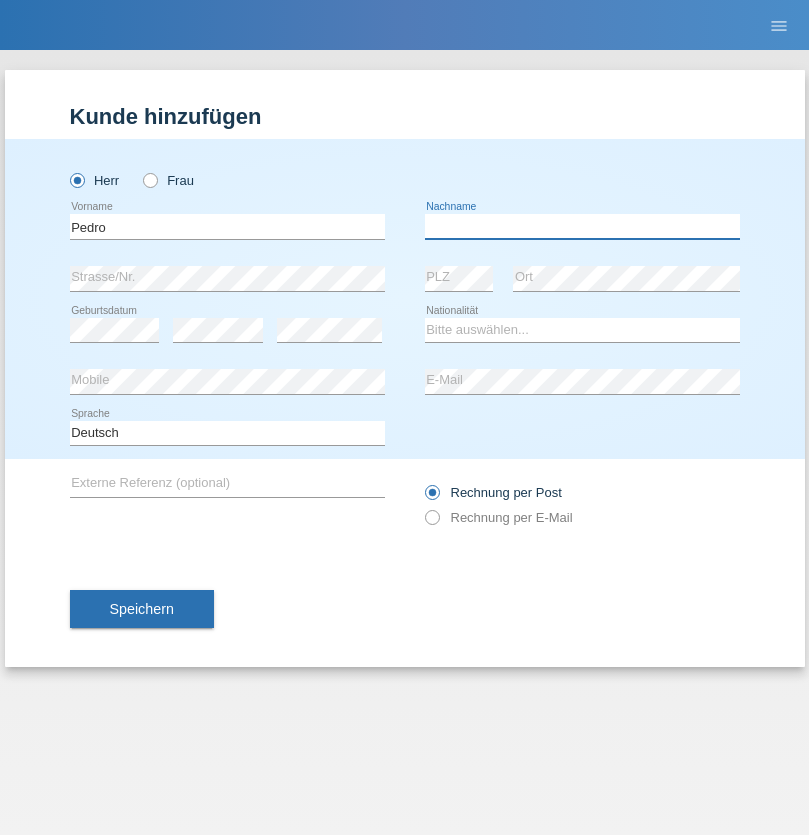 click at bounding box center (582, 226) 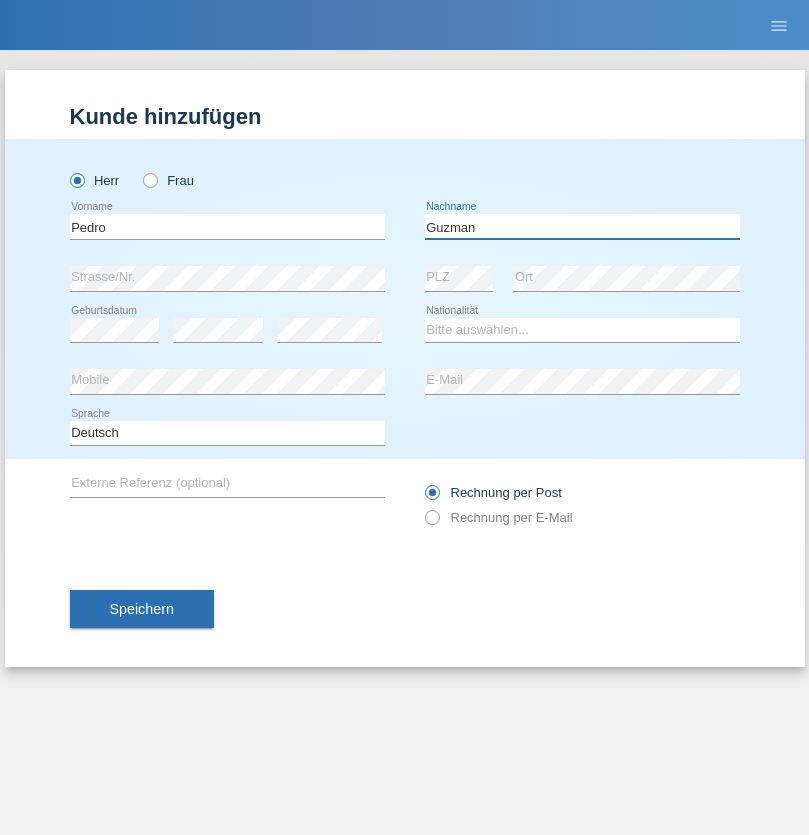 type on "Guzman" 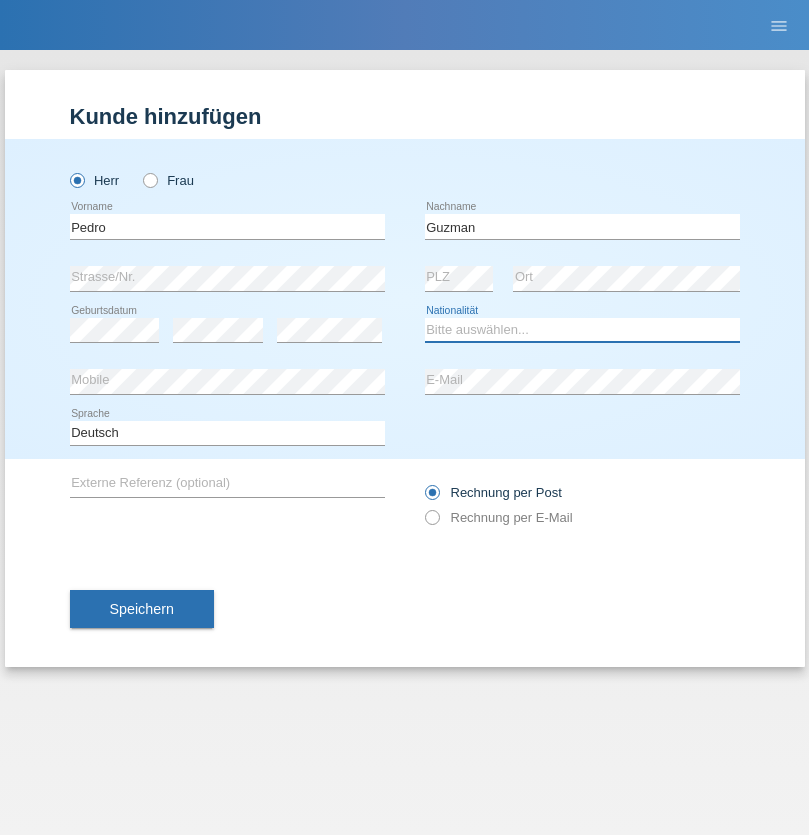 select on "EC" 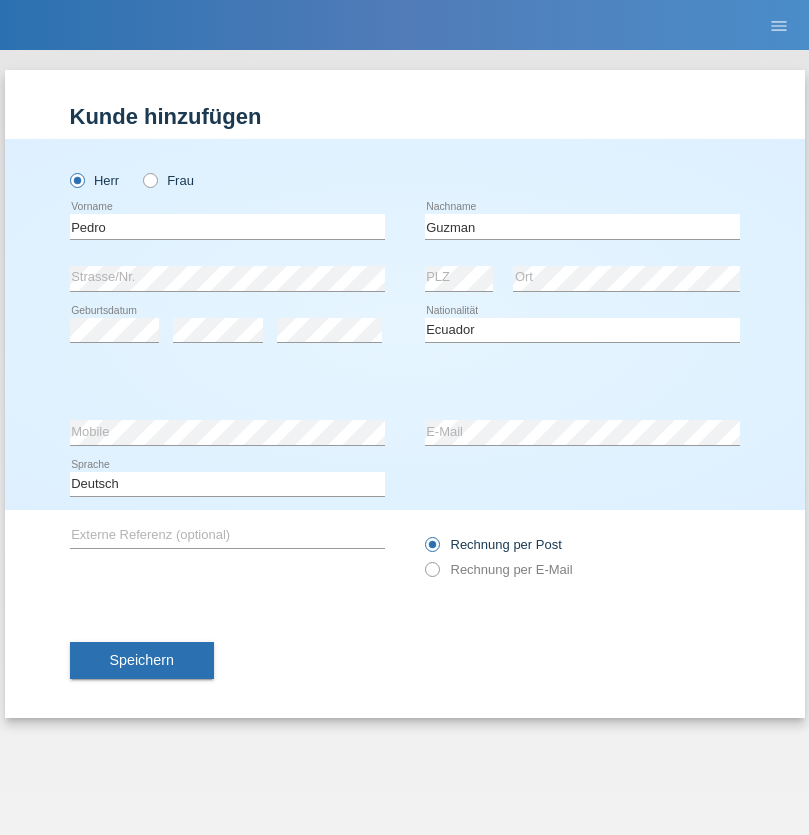 select on "C" 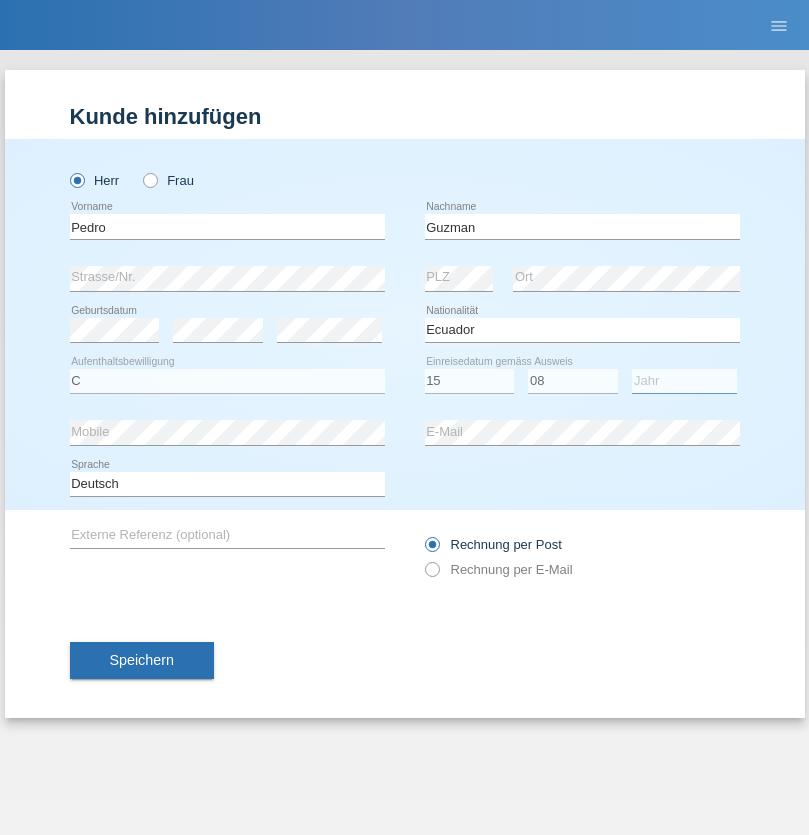select on "2017" 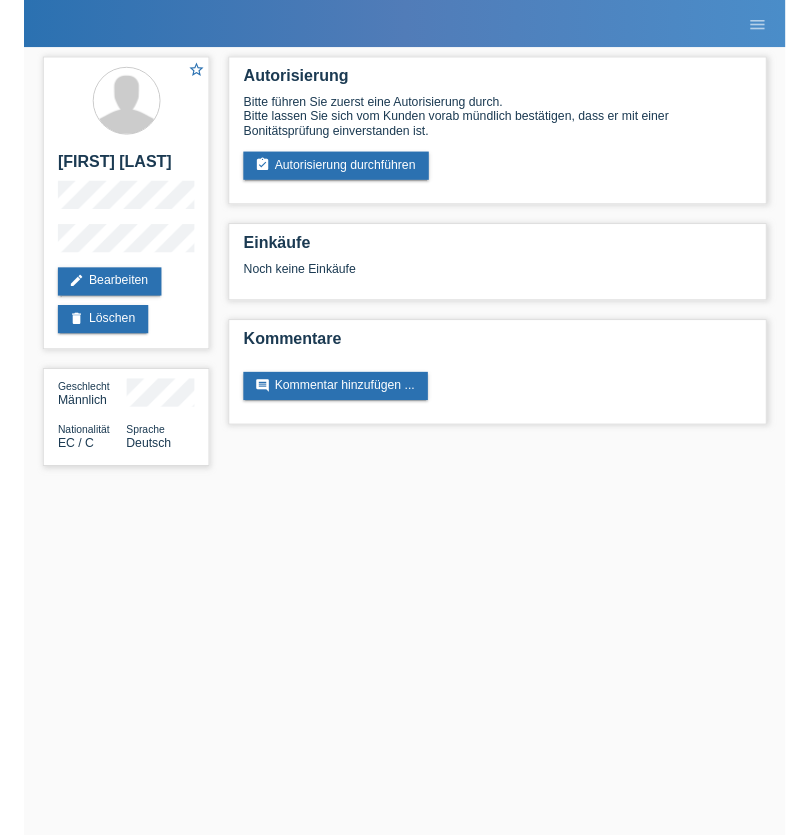 scroll, scrollTop: 0, scrollLeft: 0, axis: both 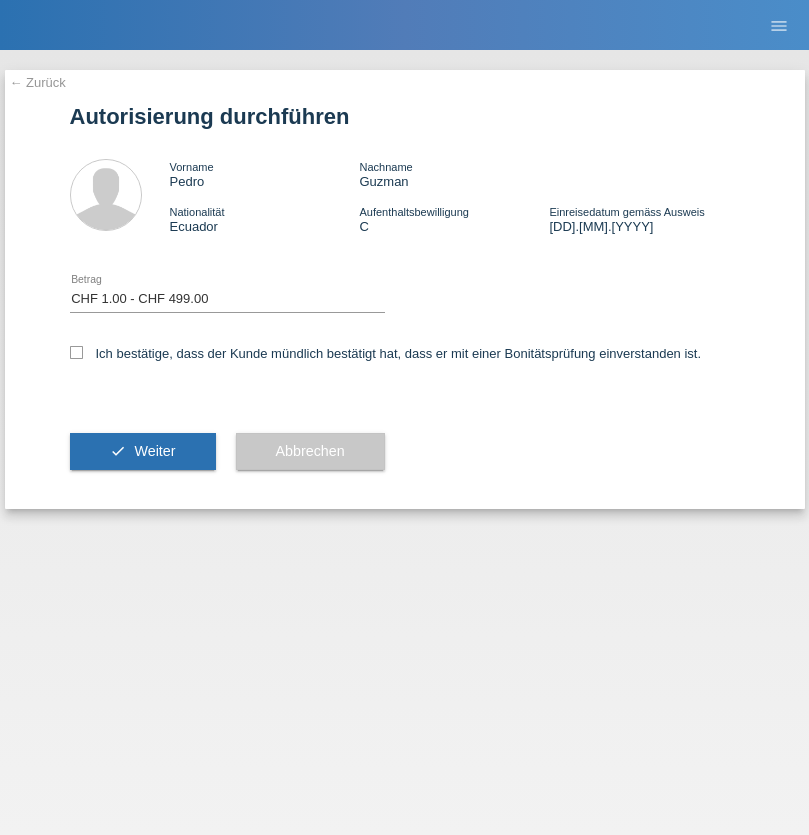 select on "1" 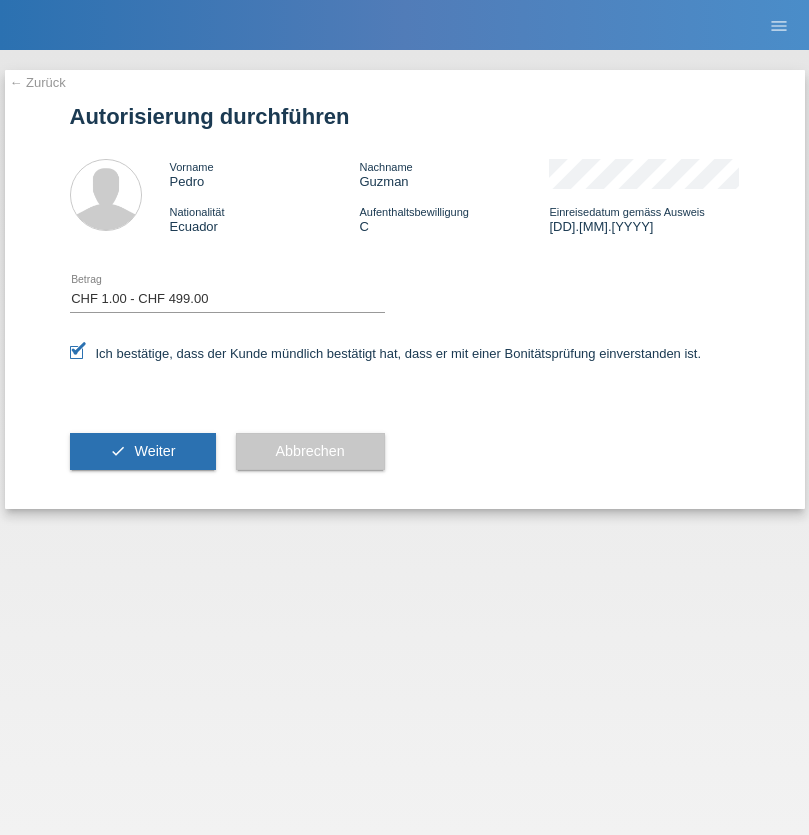 scroll, scrollTop: 0, scrollLeft: 0, axis: both 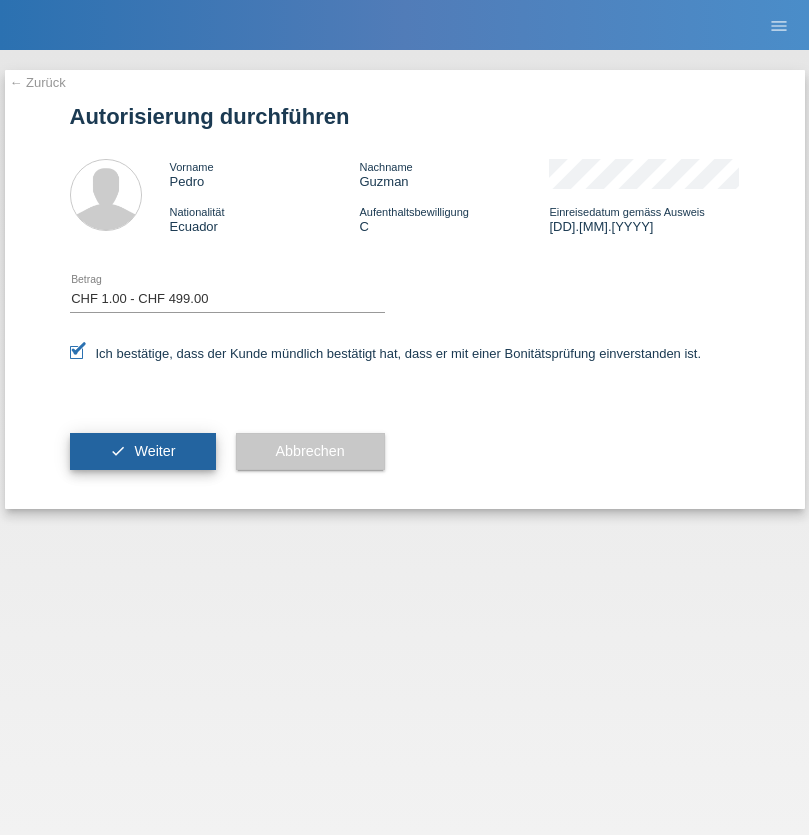 click on "Weiter" at bounding box center (154, 451) 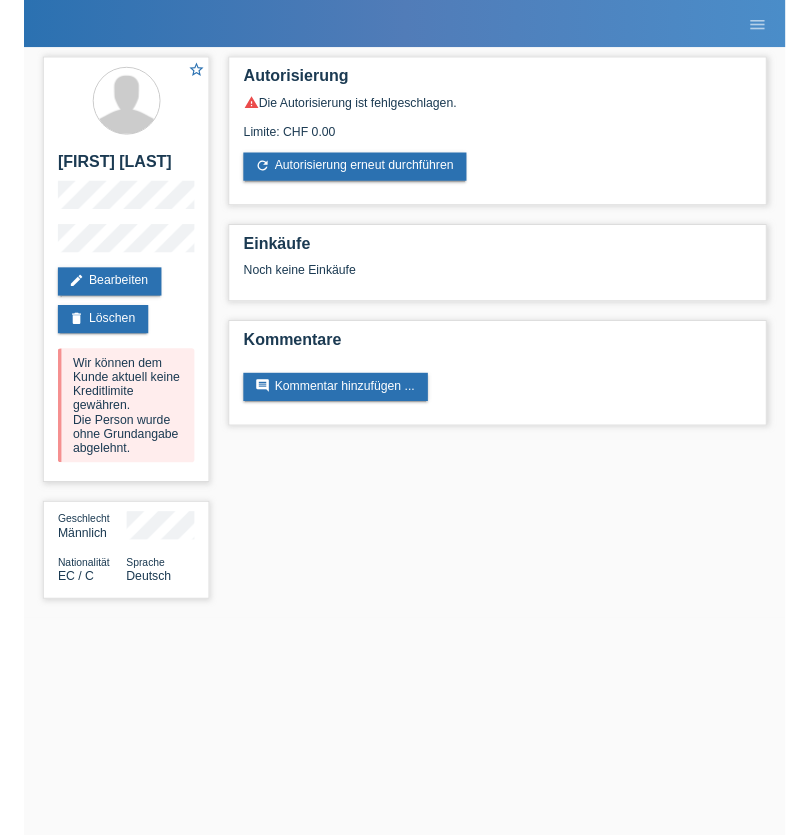 scroll, scrollTop: 0, scrollLeft: 0, axis: both 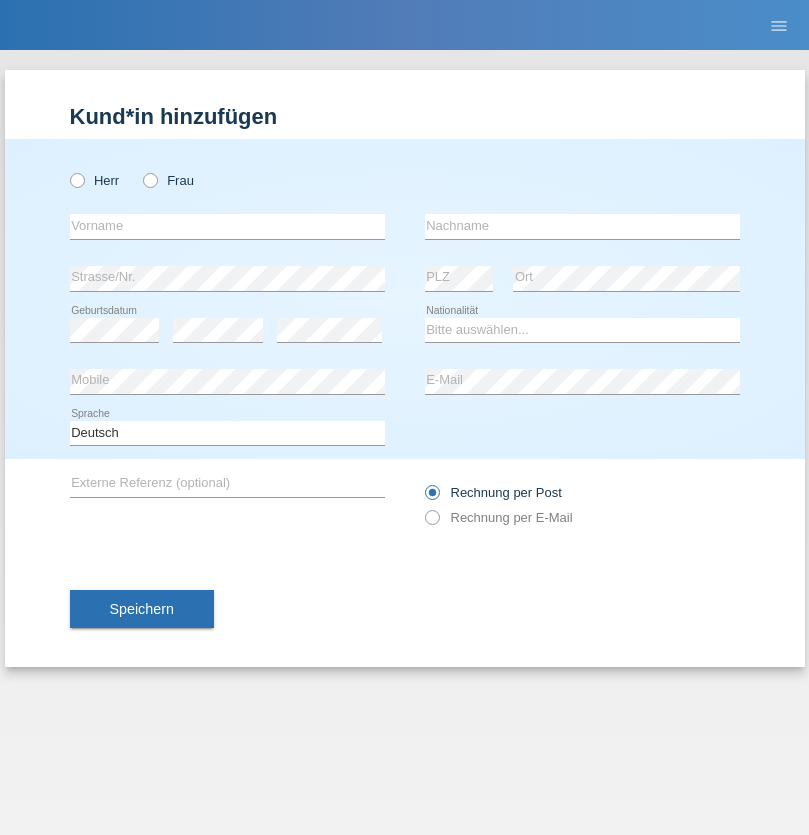 radio on "true" 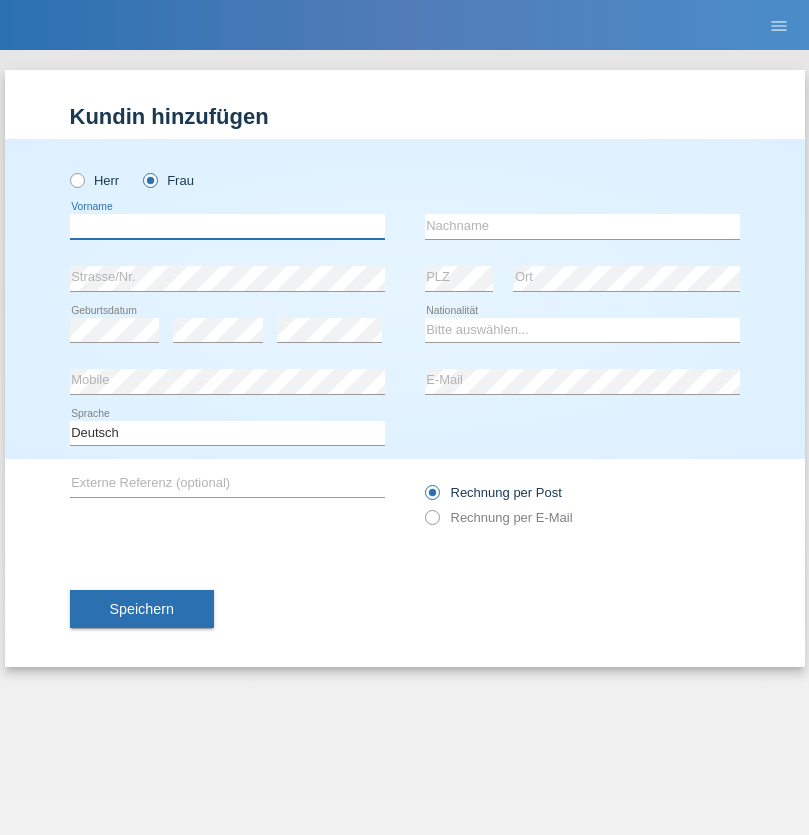 click at bounding box center [227, 226] 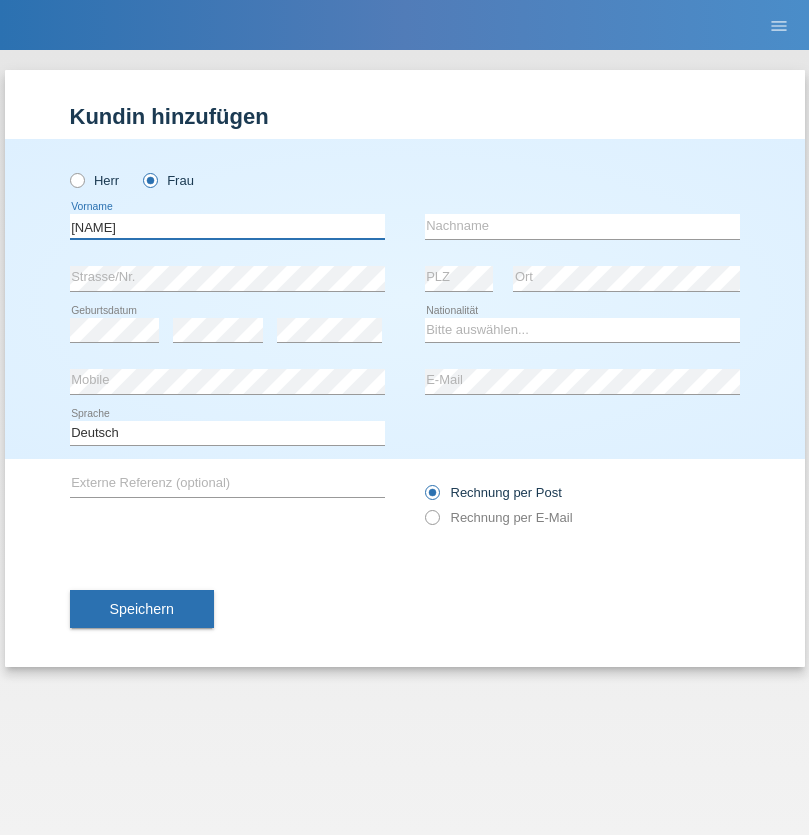 type on "Silvana" 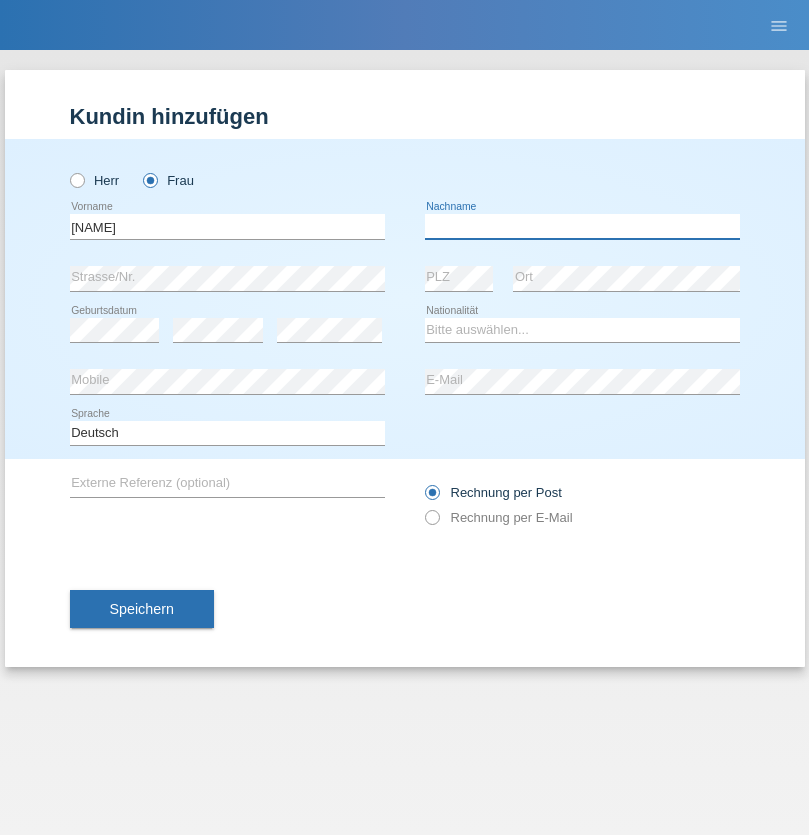 click at bounding box center (582, 226) 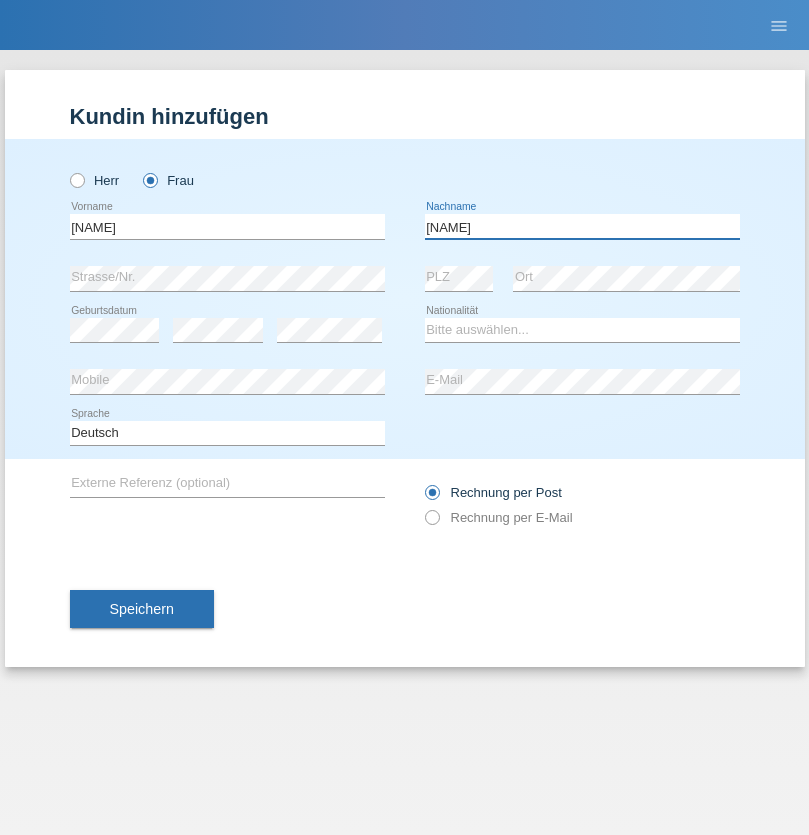 type on "Jäger" 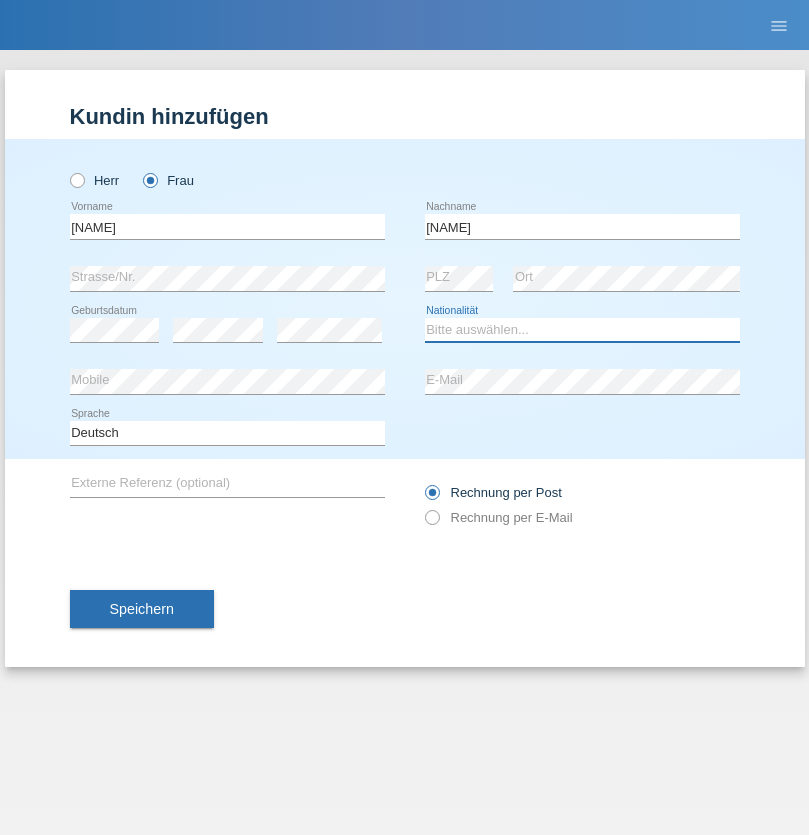 select on "CH" 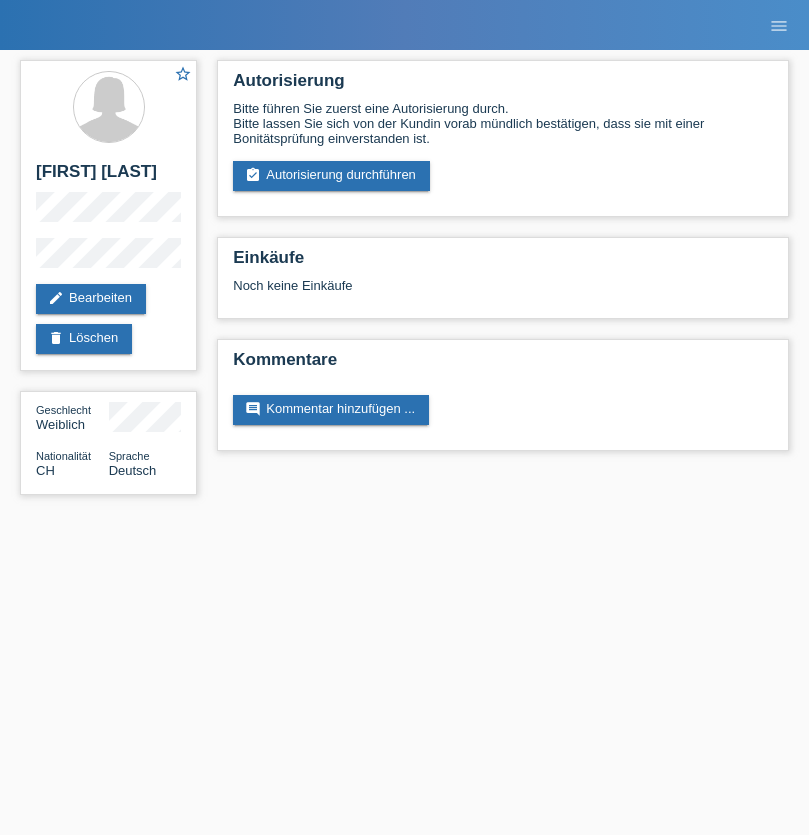 scroll, scrollTop: 0, scrollLeft: 0, axis: both 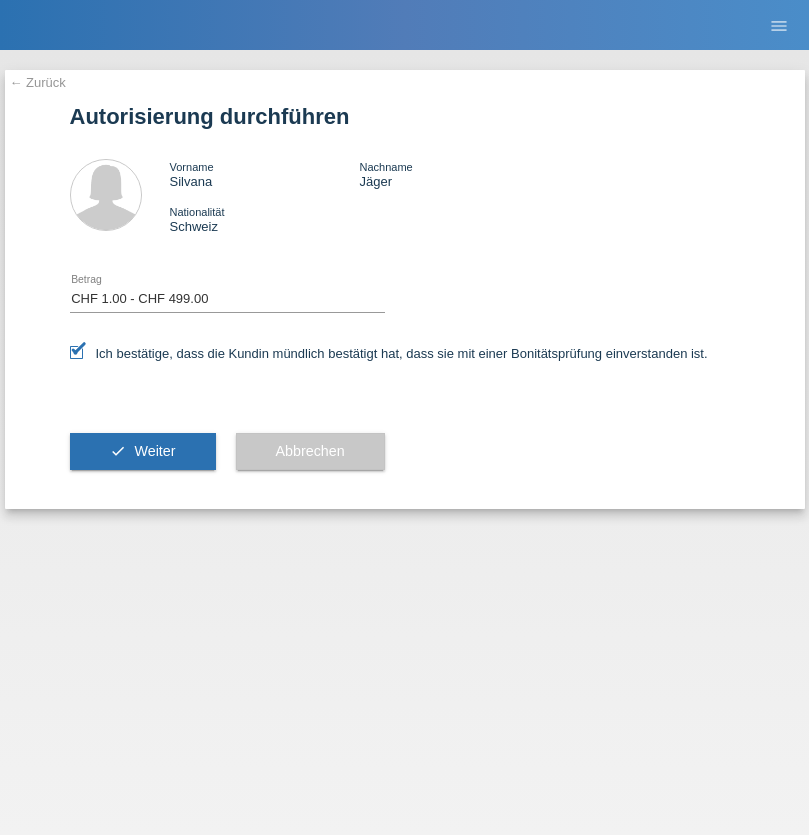 select on "1" 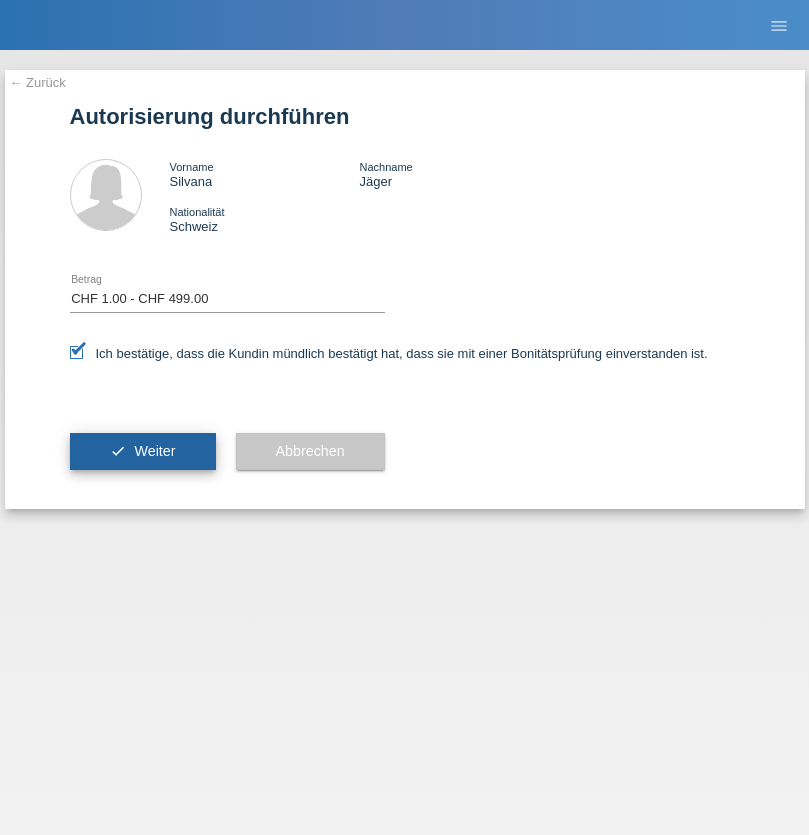 click on "Weiter" at bounding box center [154, 451] 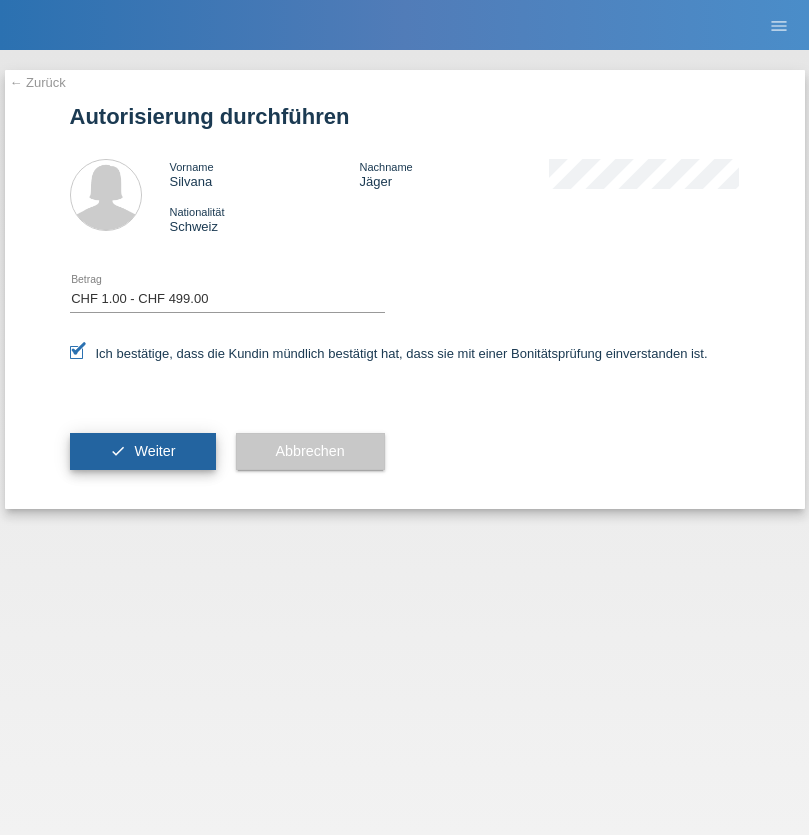scroll, scrollTop: 0, scrollLeft: 0, axis: both 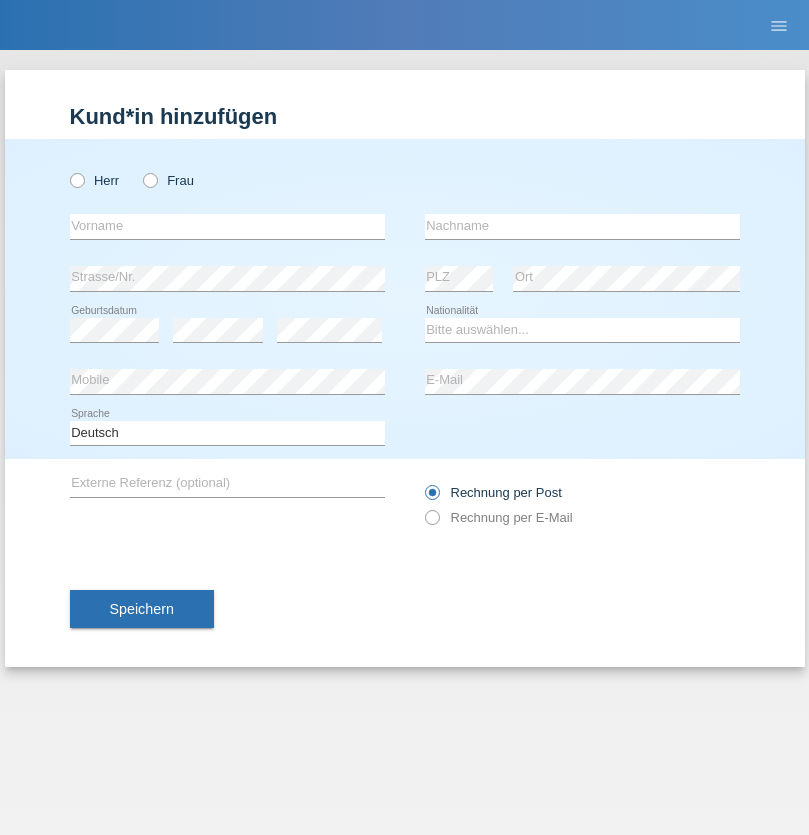 radio on "true" 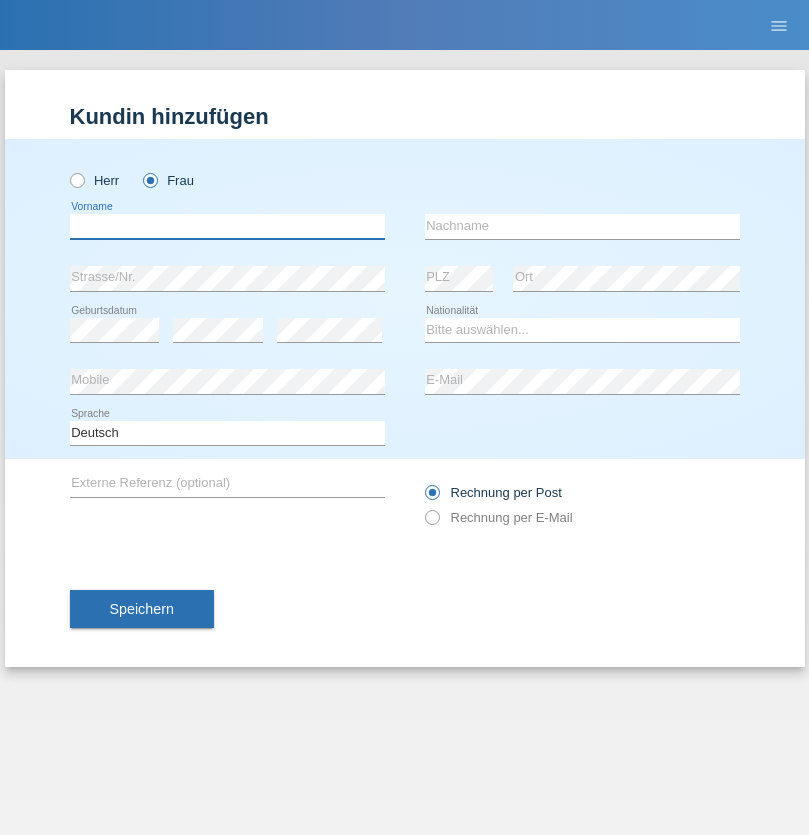 click at bounding box center (227, 226) 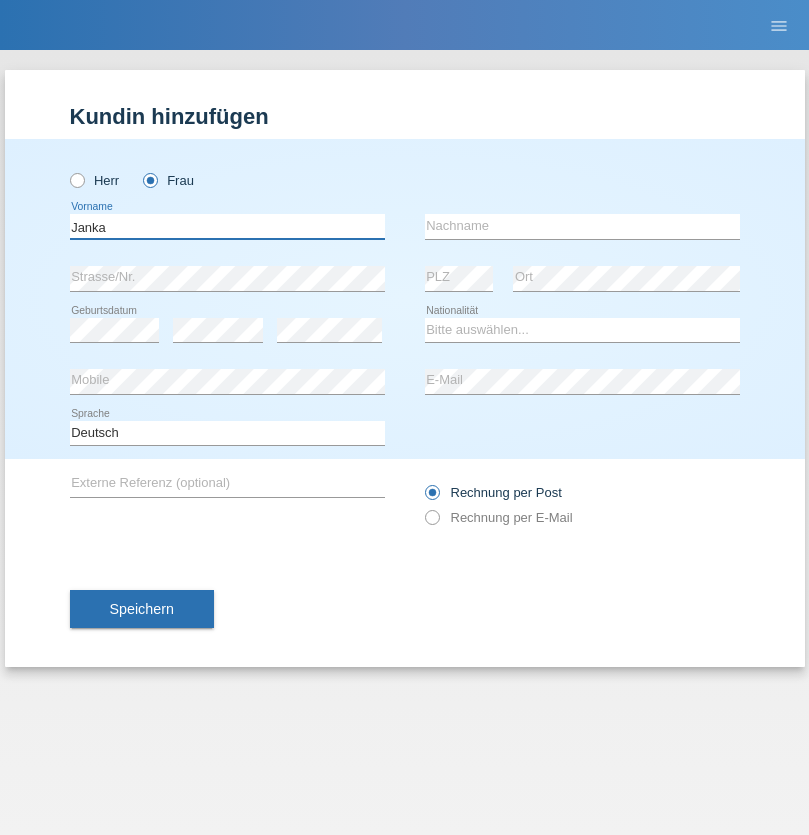 type on "Janka" 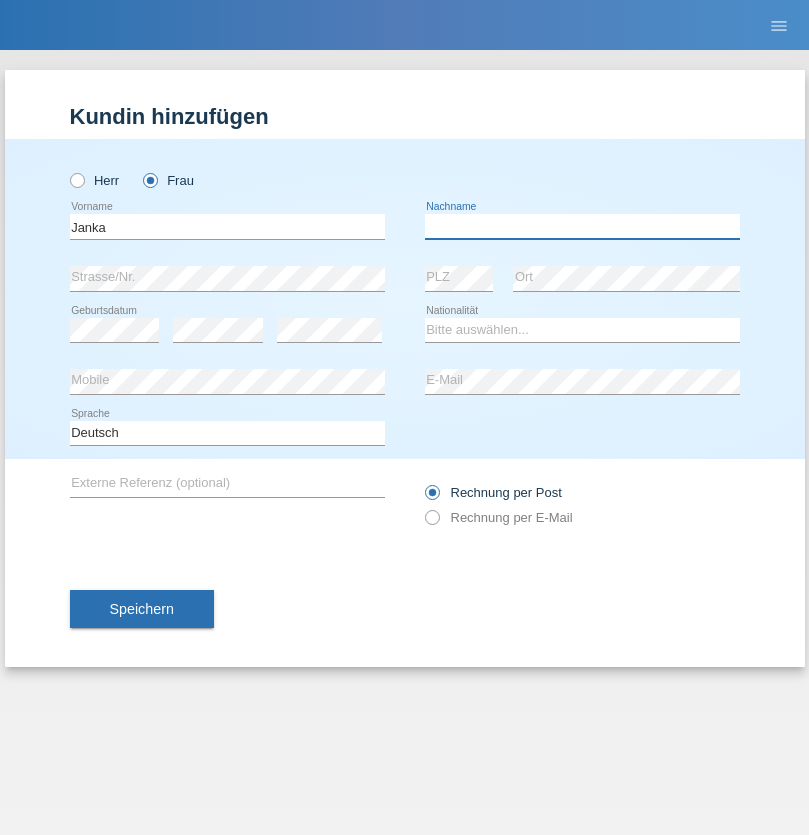 click at bounding box center (582, 226) 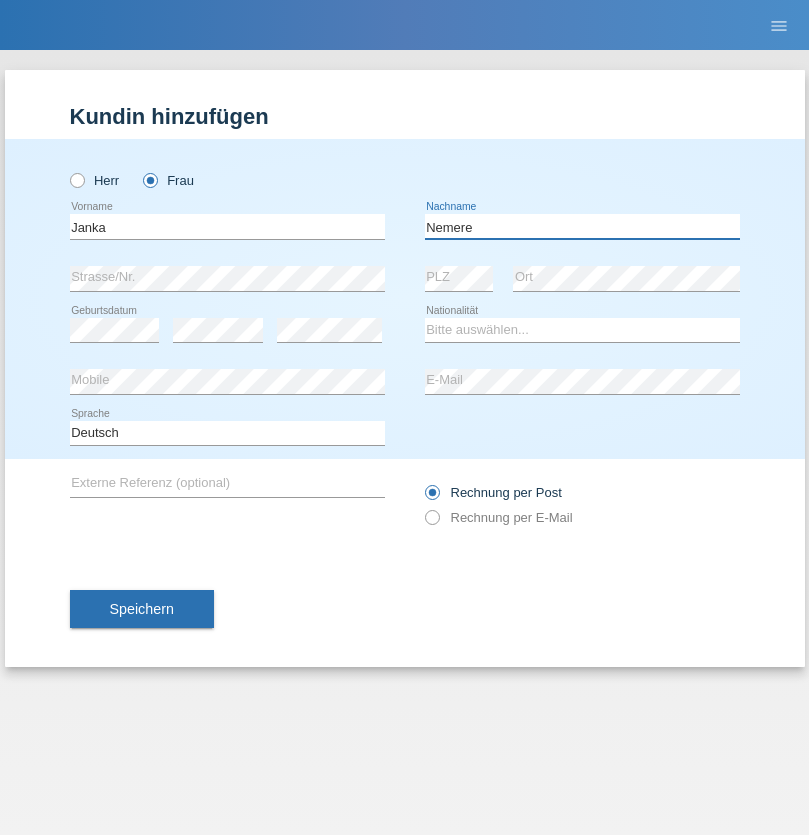 type on "Nemere" 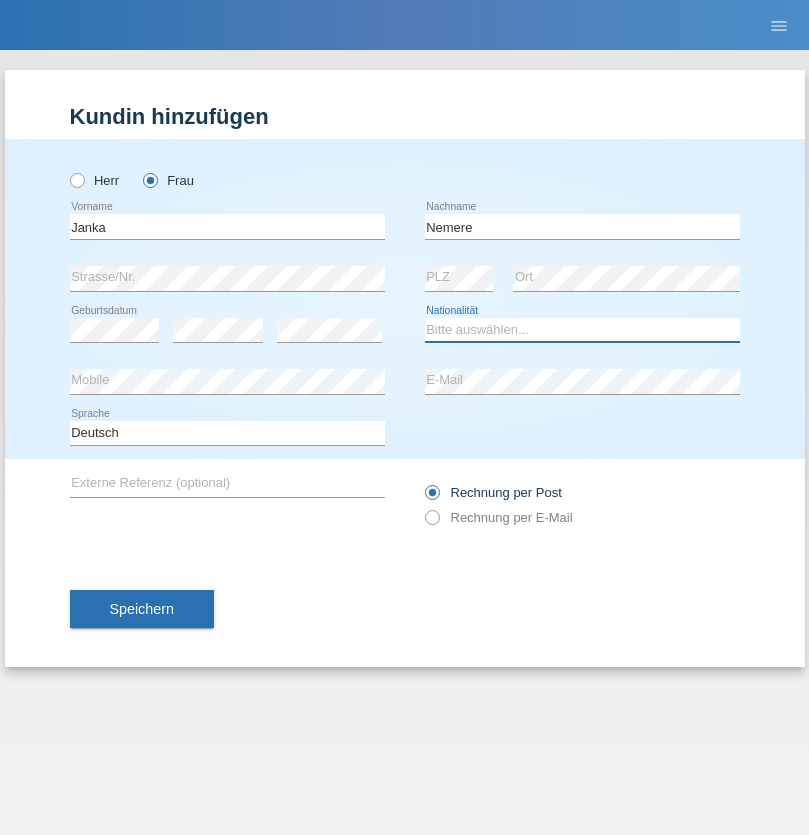 select on "HU" 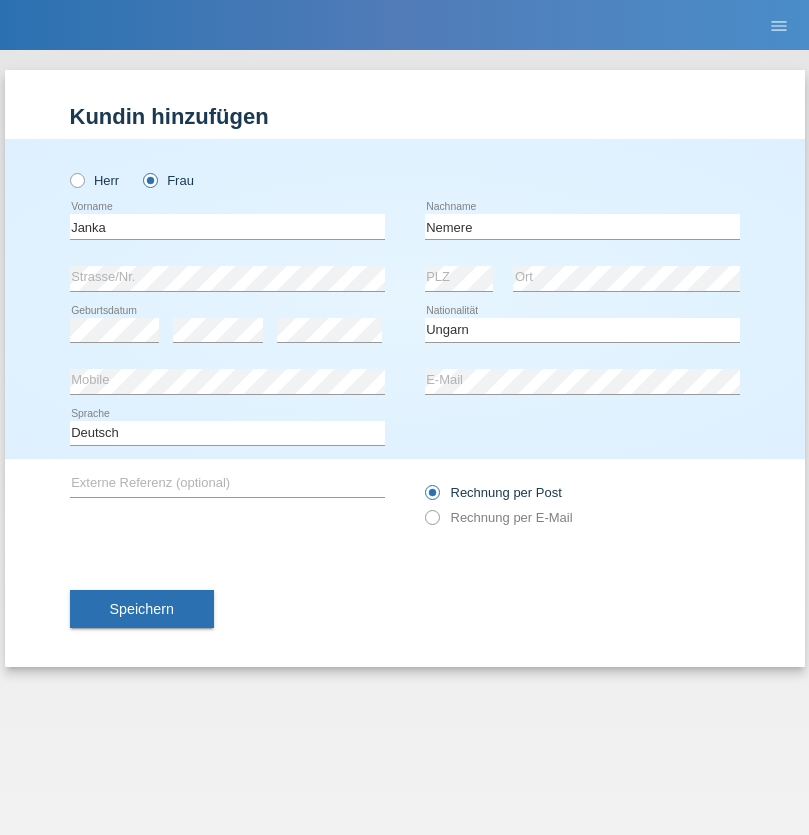 select on "C" 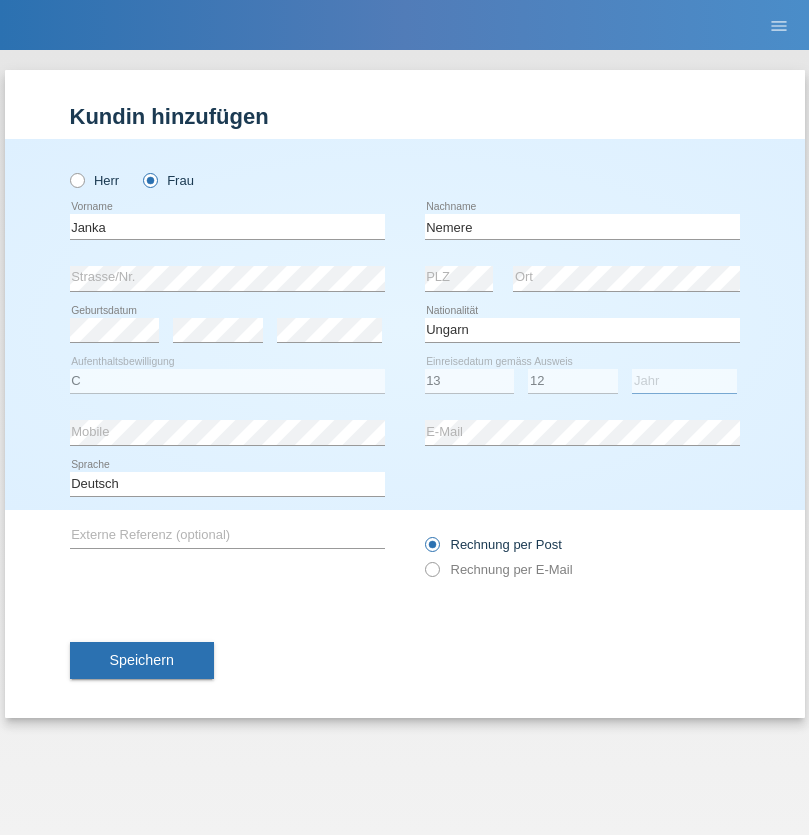 select on "2021" 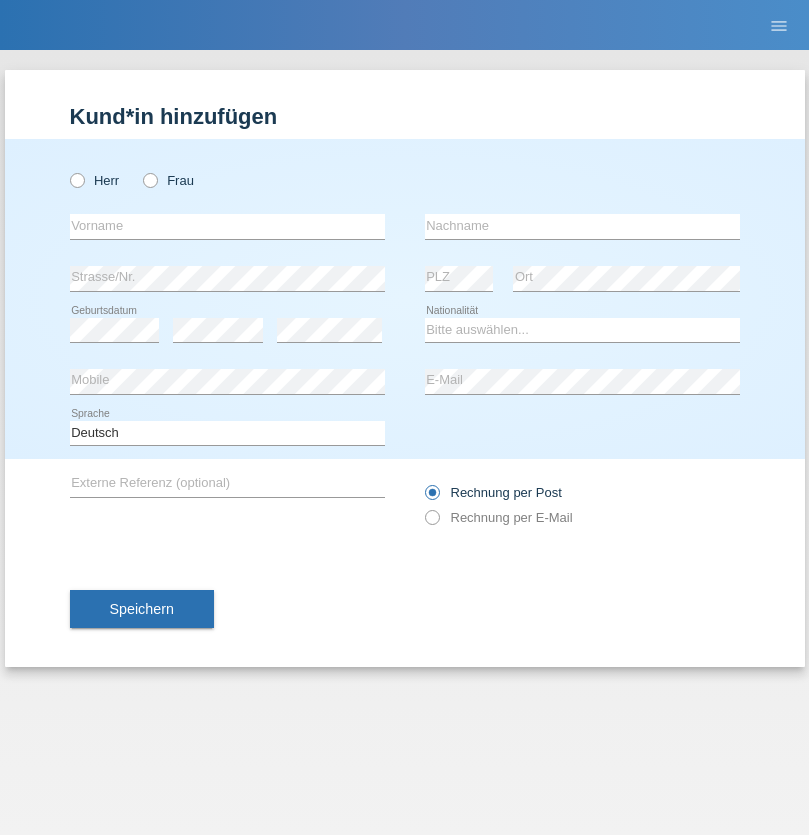 scroll, scrollTop: 0, scrollLeft: 0, axis: both 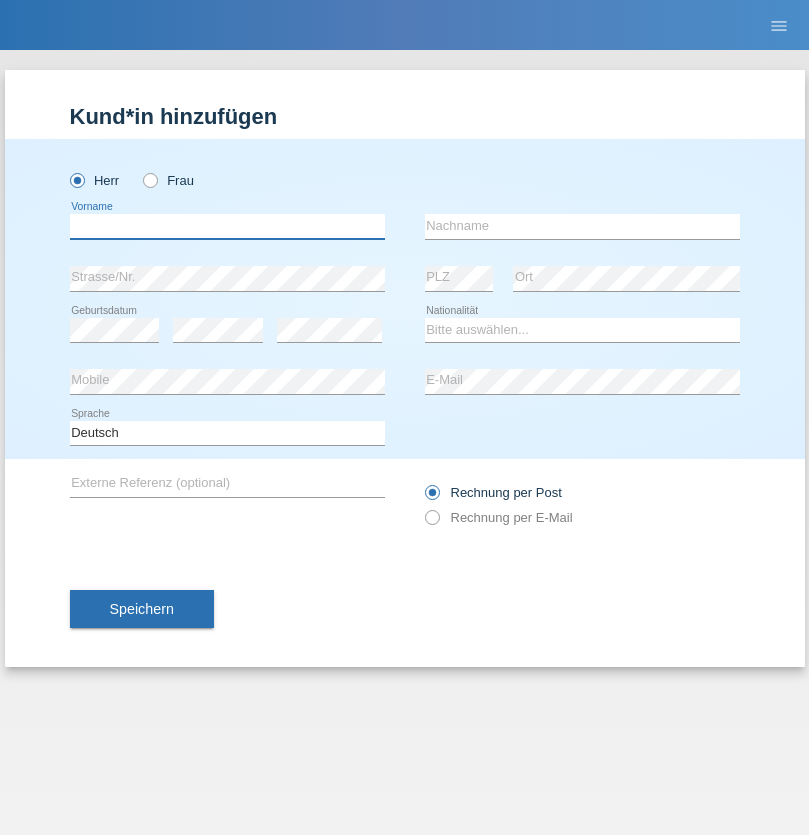 click at bounding box center [227, 226] 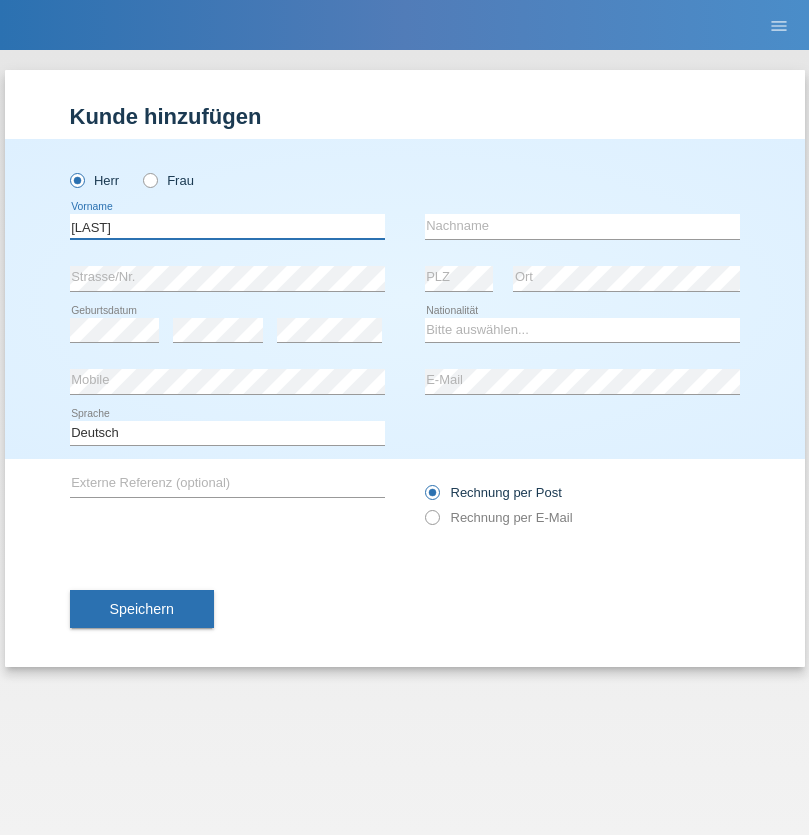 type on "[LAST]" 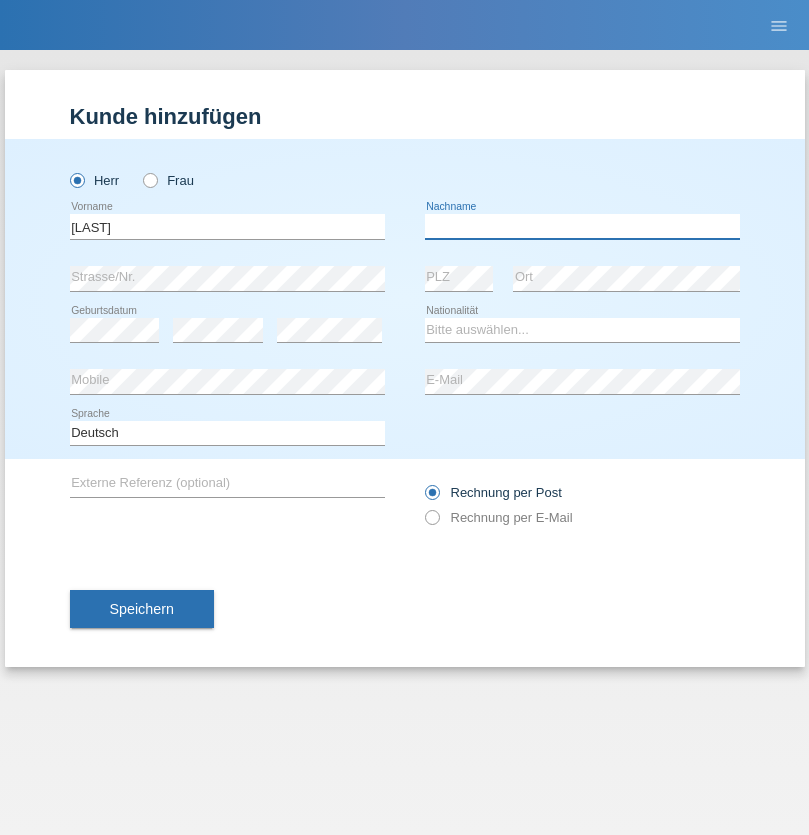 click at bounding box center (582, 226) 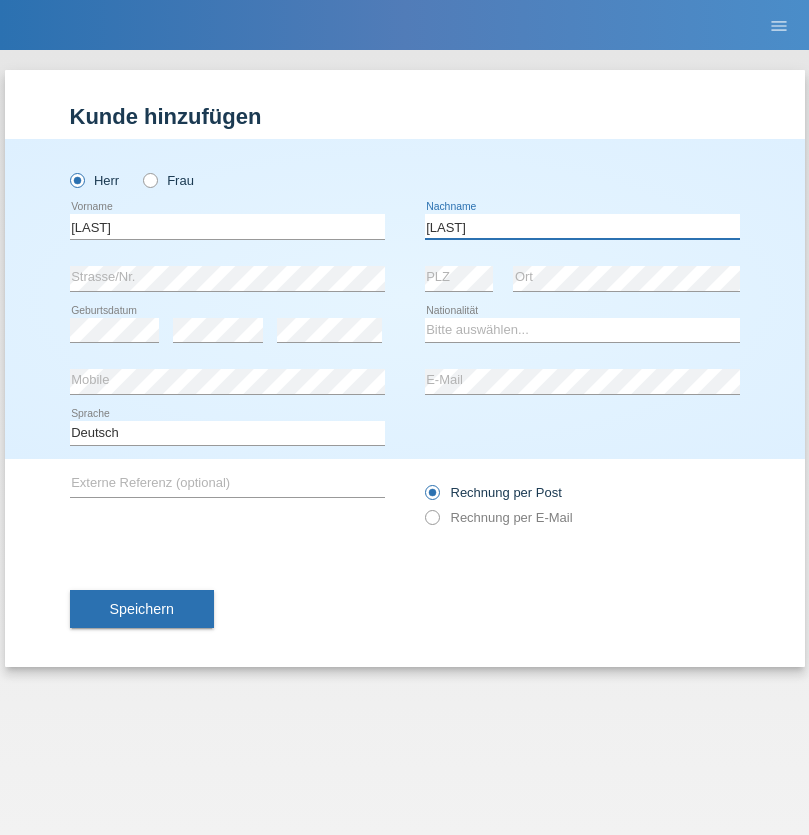 type on "[LAST]" 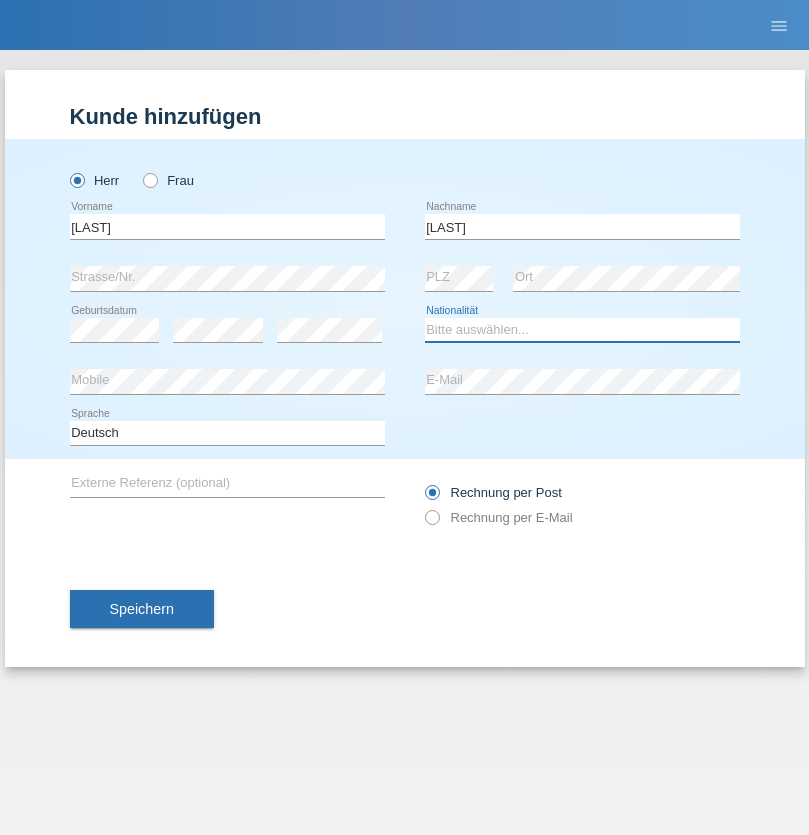 select on "PT" 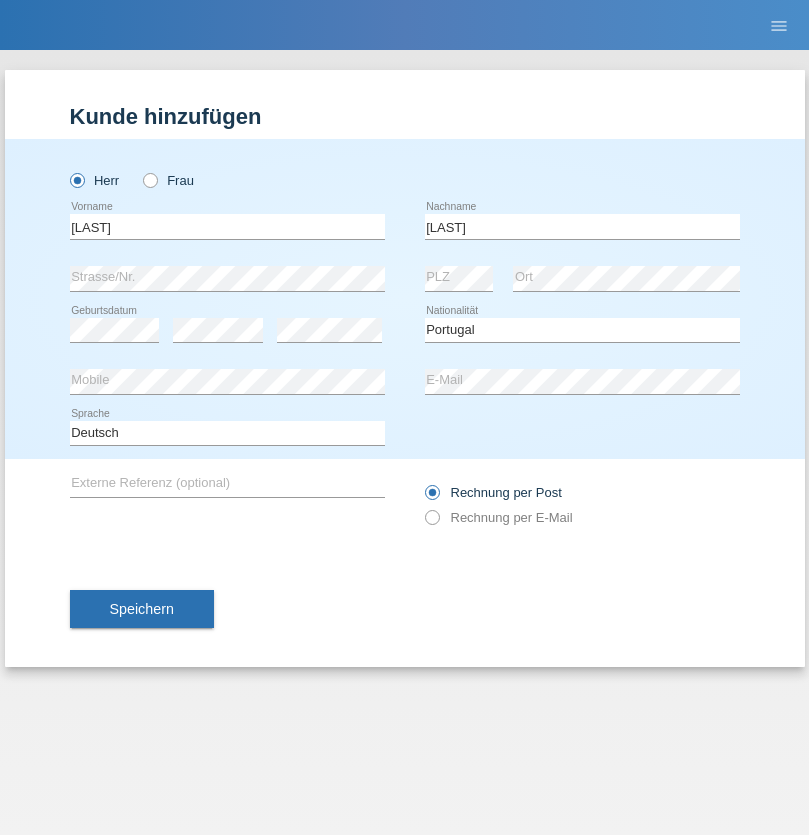 select on "C" 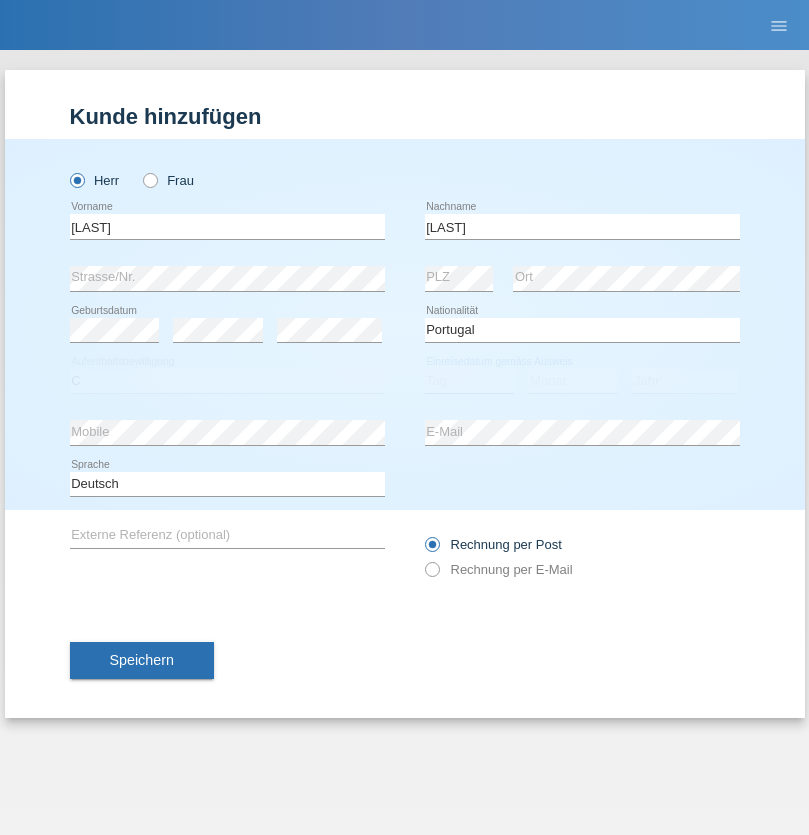 select on "04" 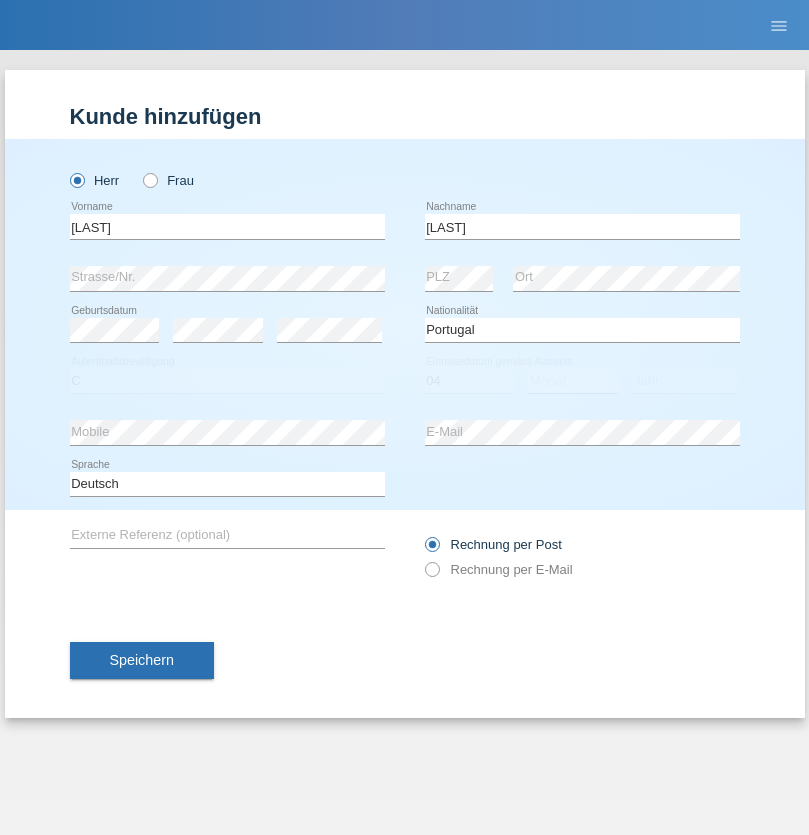 select on "09" 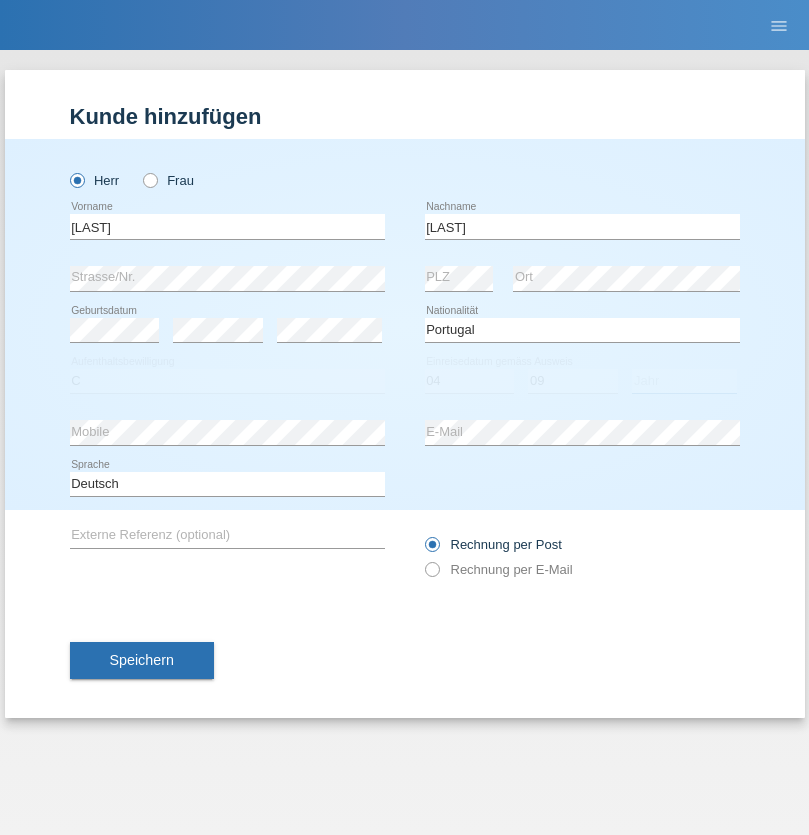 select on "2021" 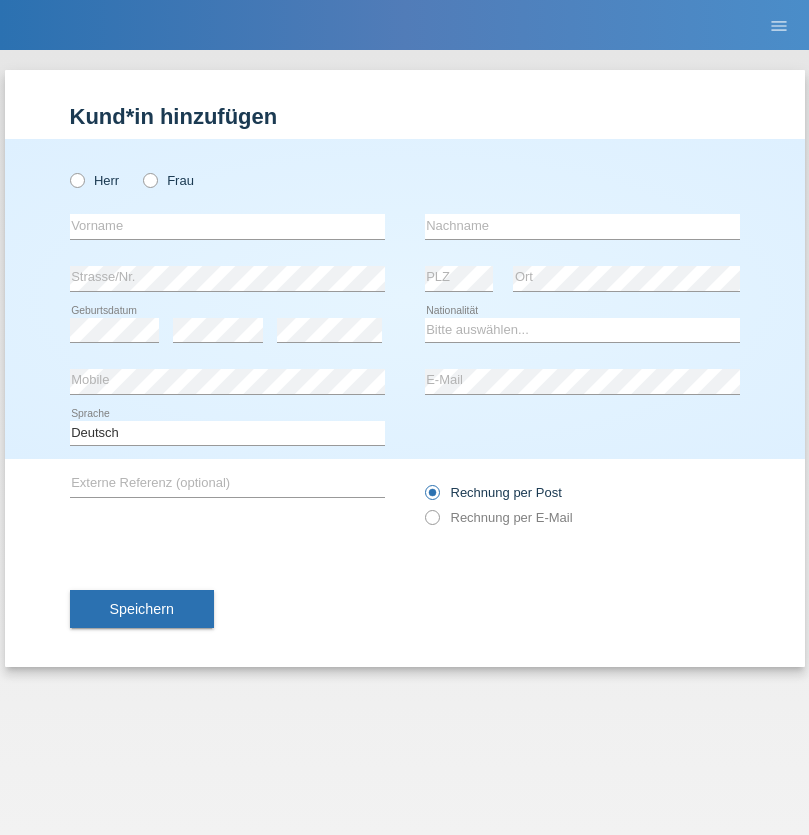scroll, scrollTop: 0, scrollLeft: 0, axis: both 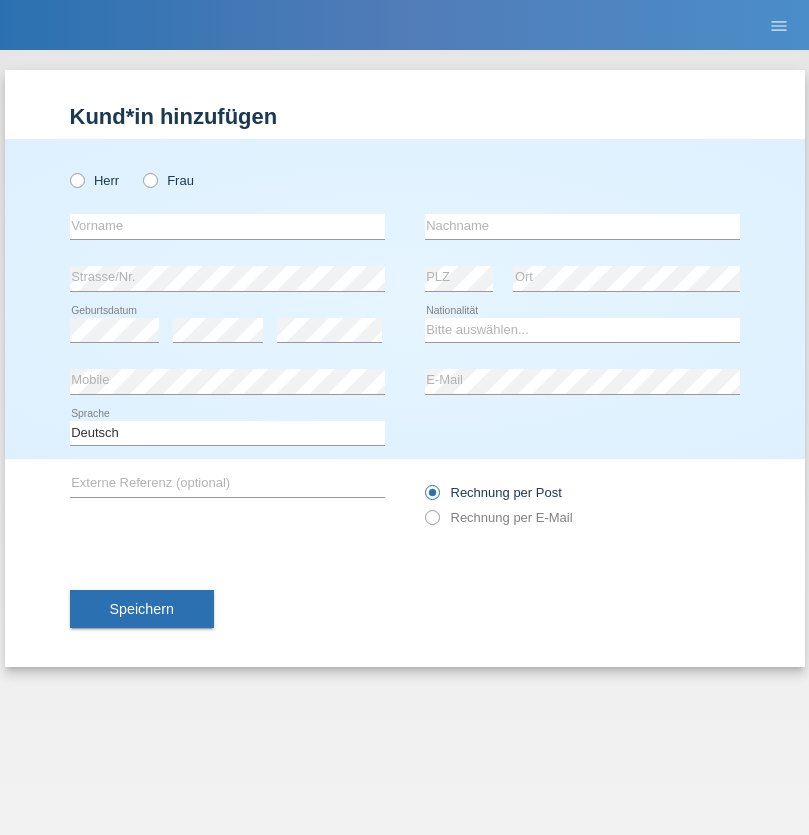 radio on "true" 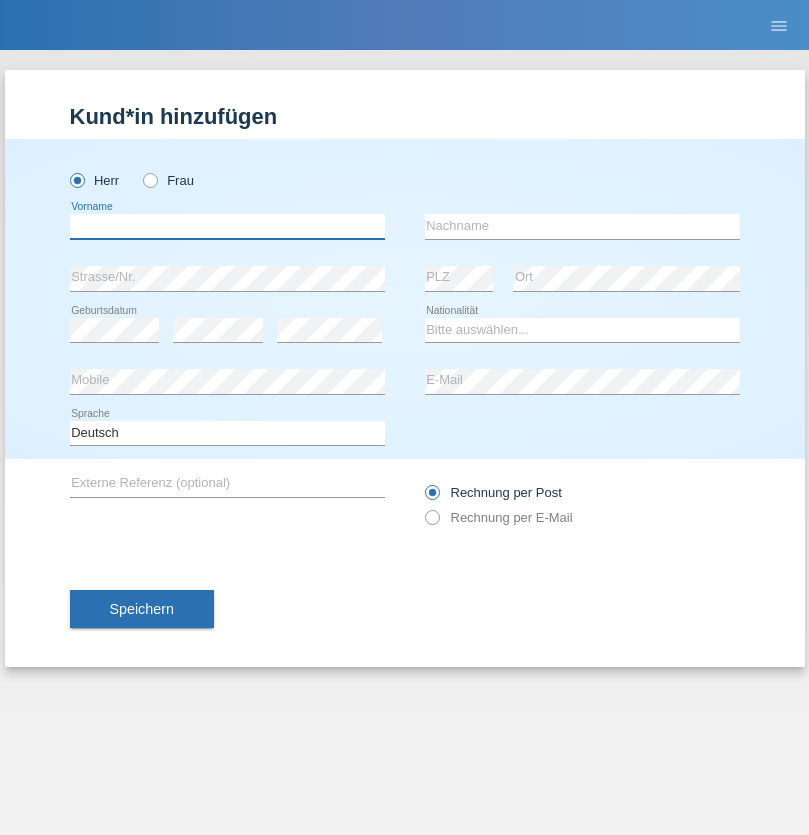 click at bounding box center (227, 226) 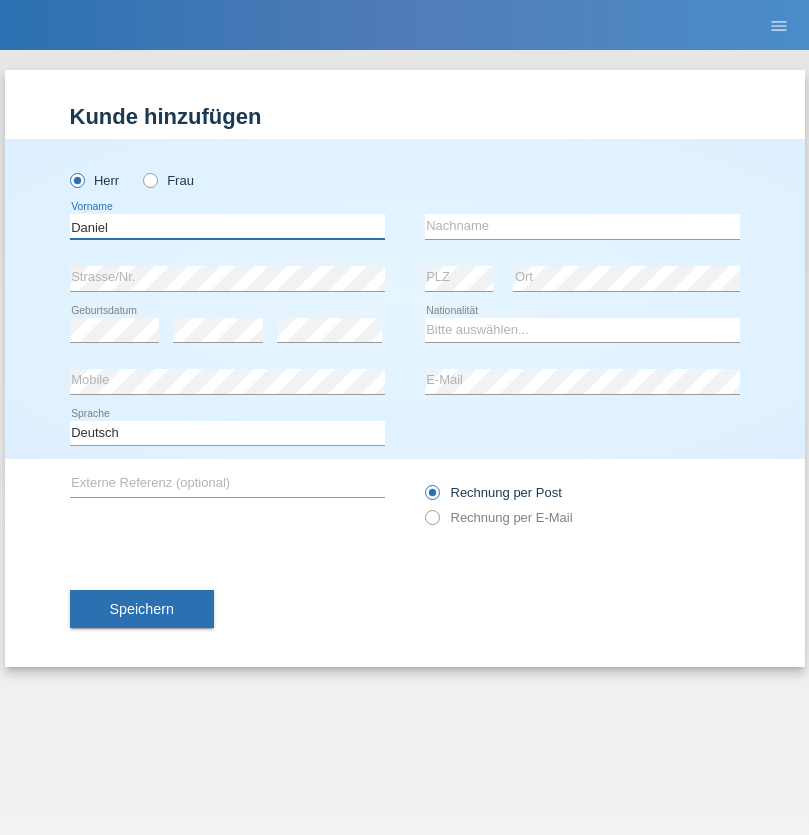 type on "Daniel" 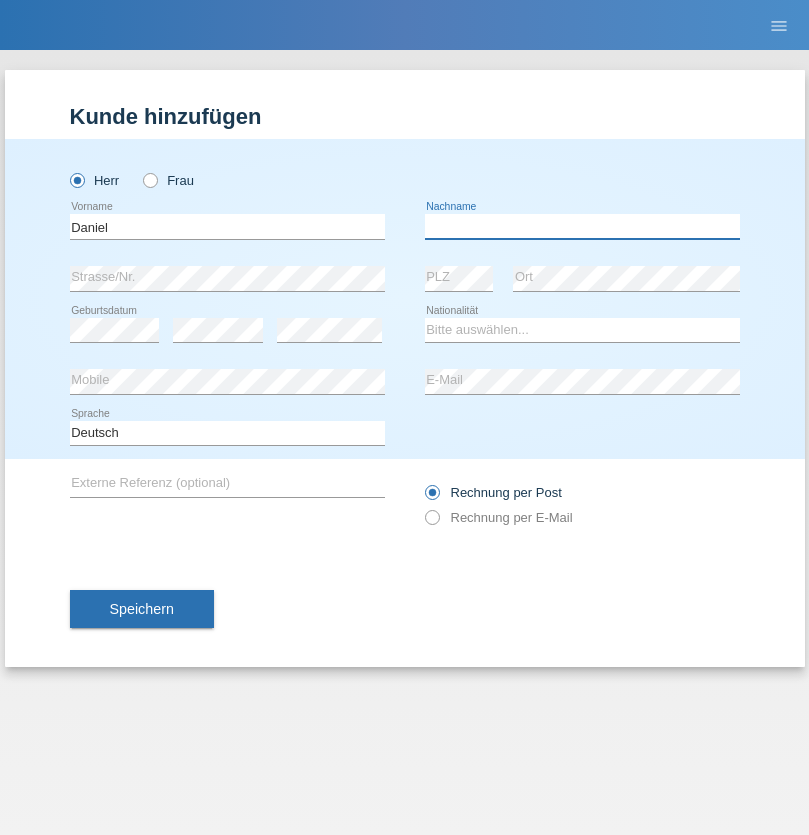 click at bounding box center (582, 226) 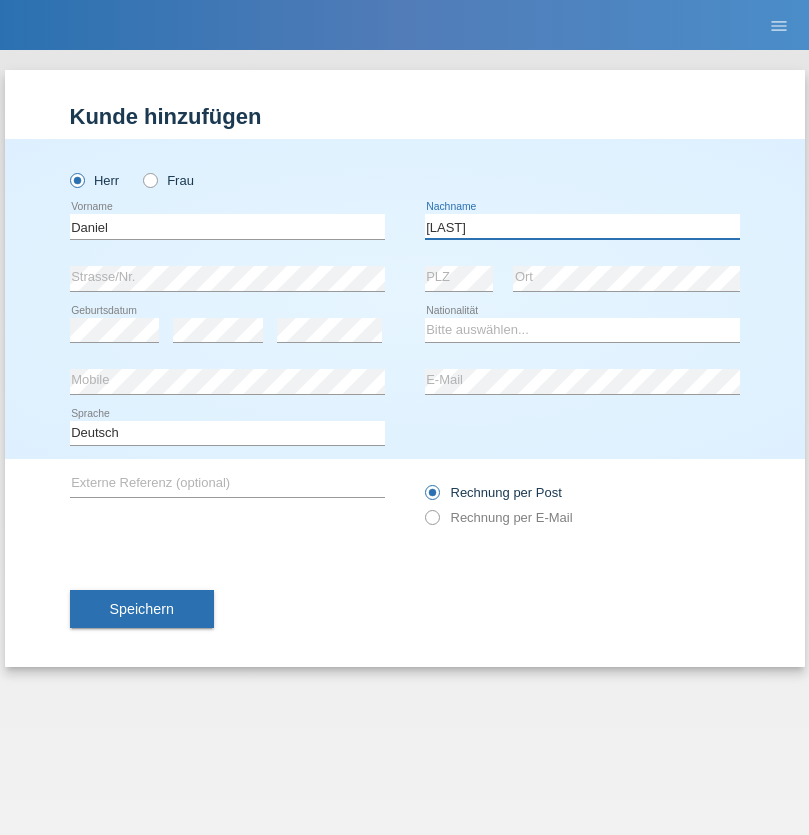 type on "Falk" 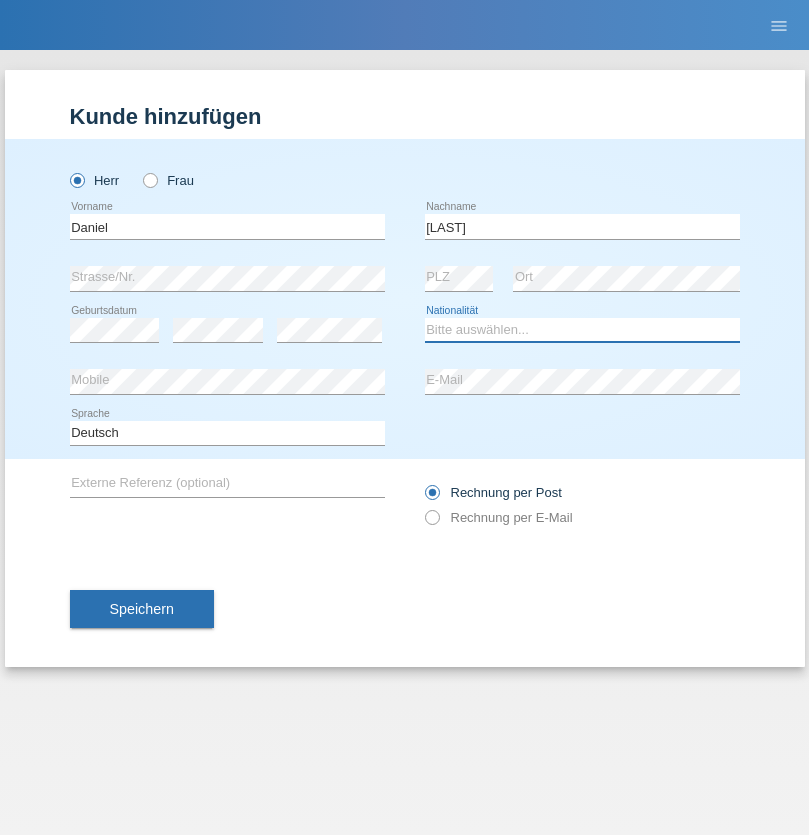 select on "CH" 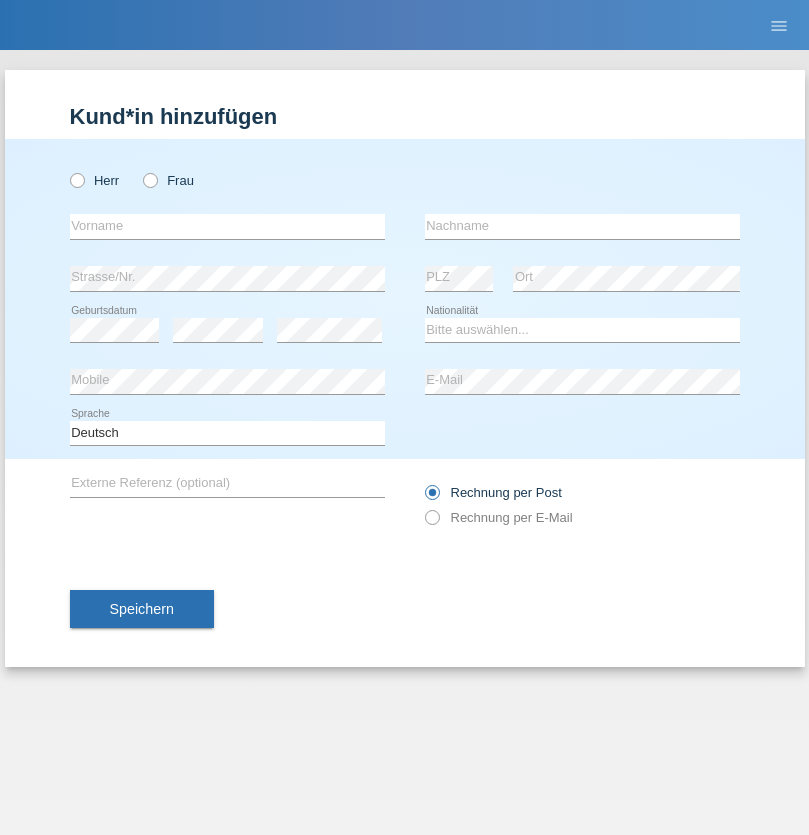 scroll, scrollTop: 0, scrollLeft: 0, axis: both 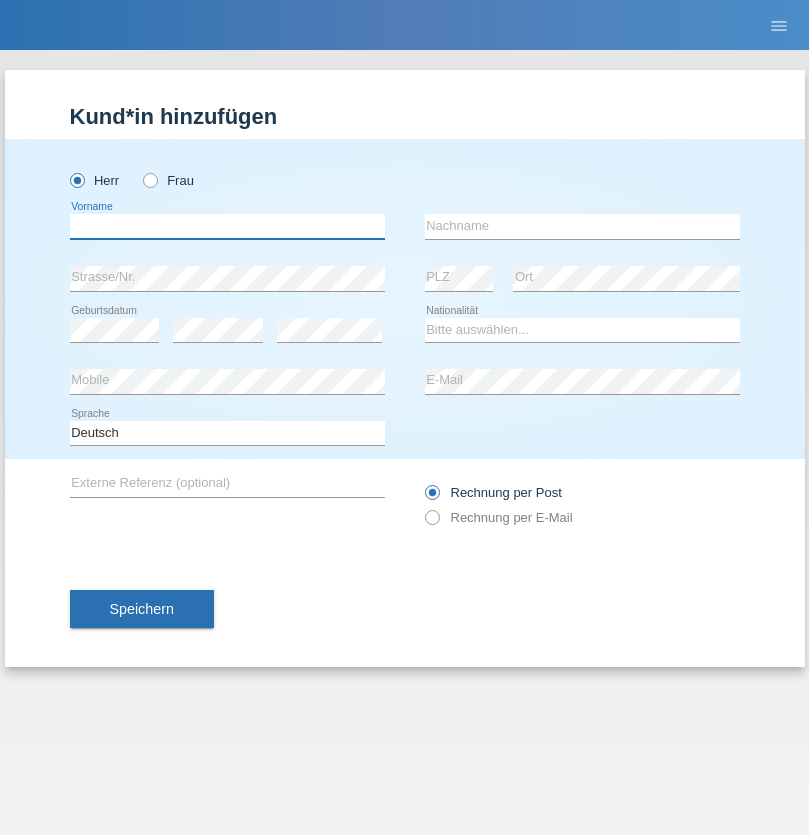 click at bounding box center (227, 226) 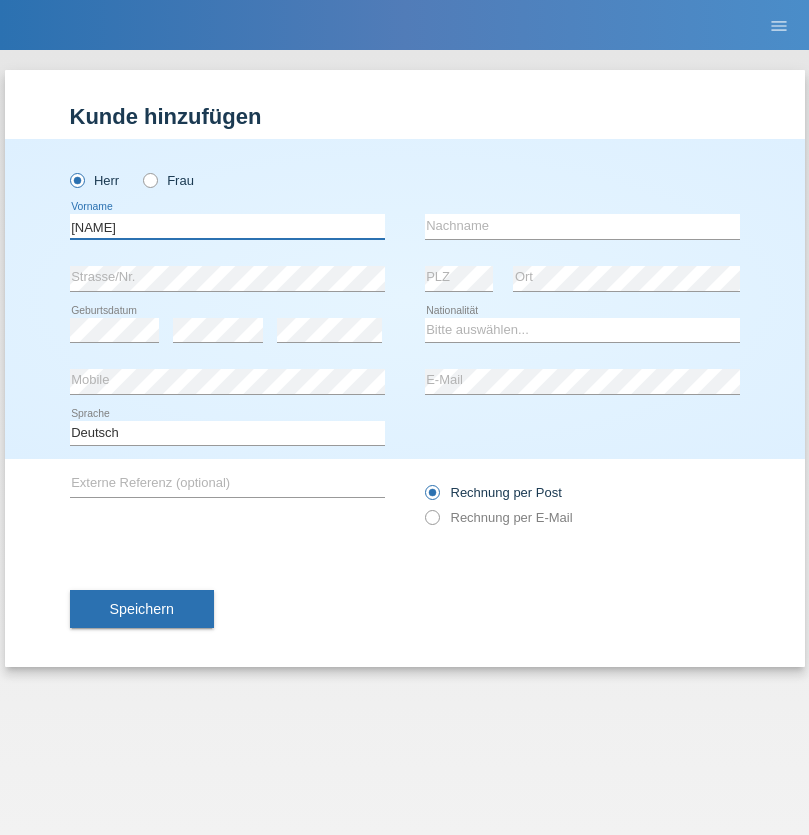 type on "[NAME]" 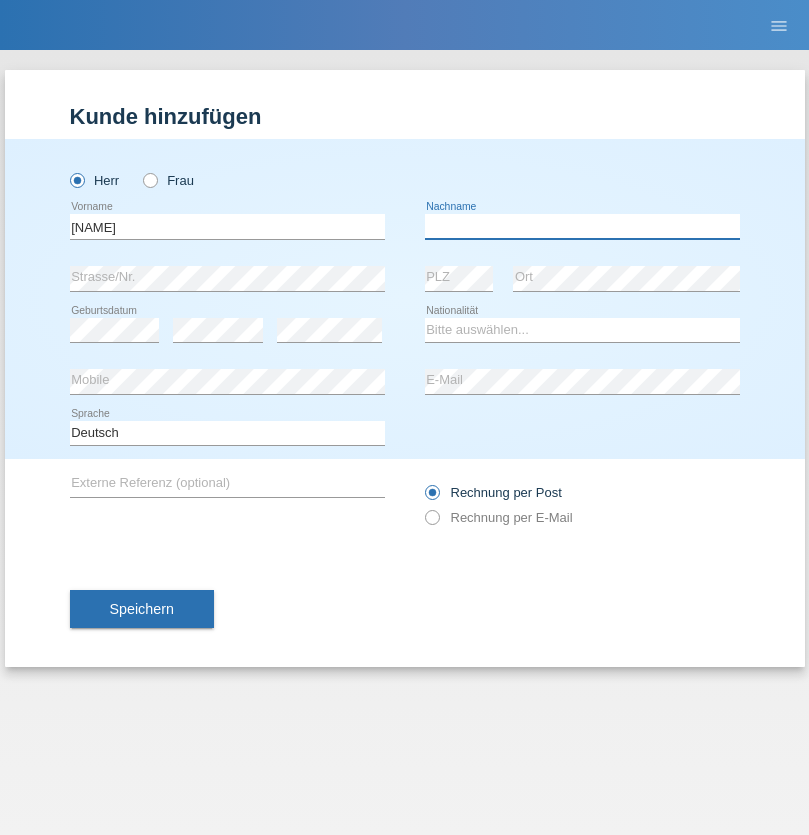 click at bounding box center (582, 226) 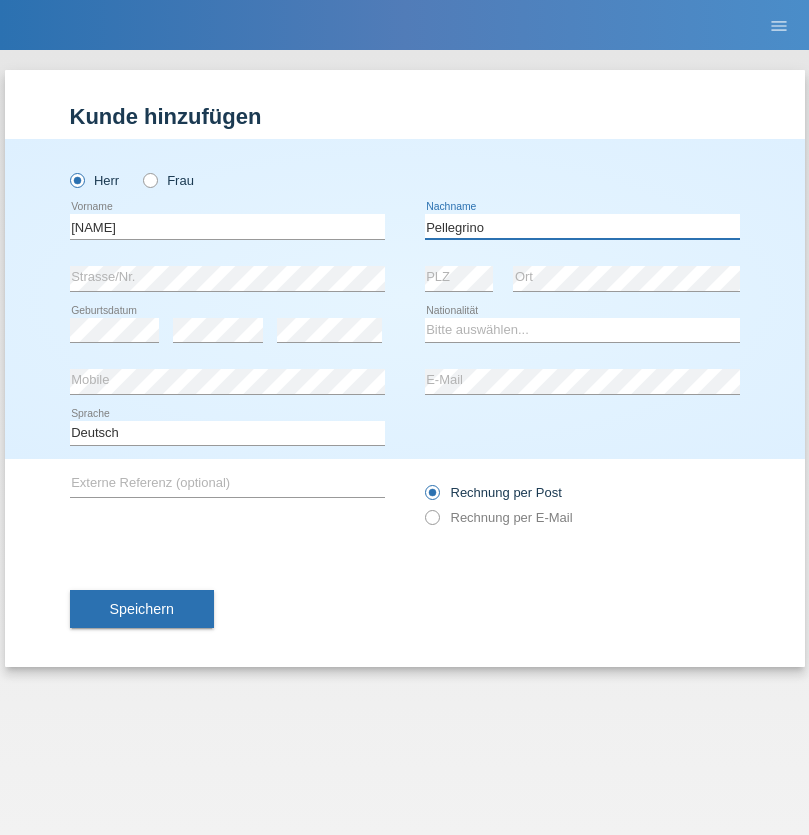 type on "Pellegrino" 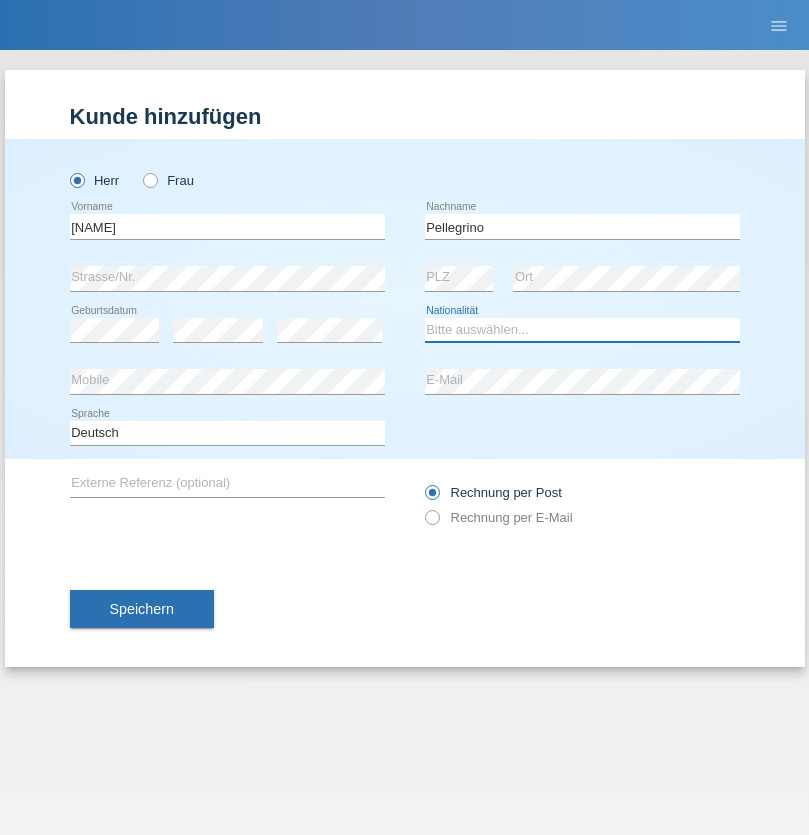 select on "IT" 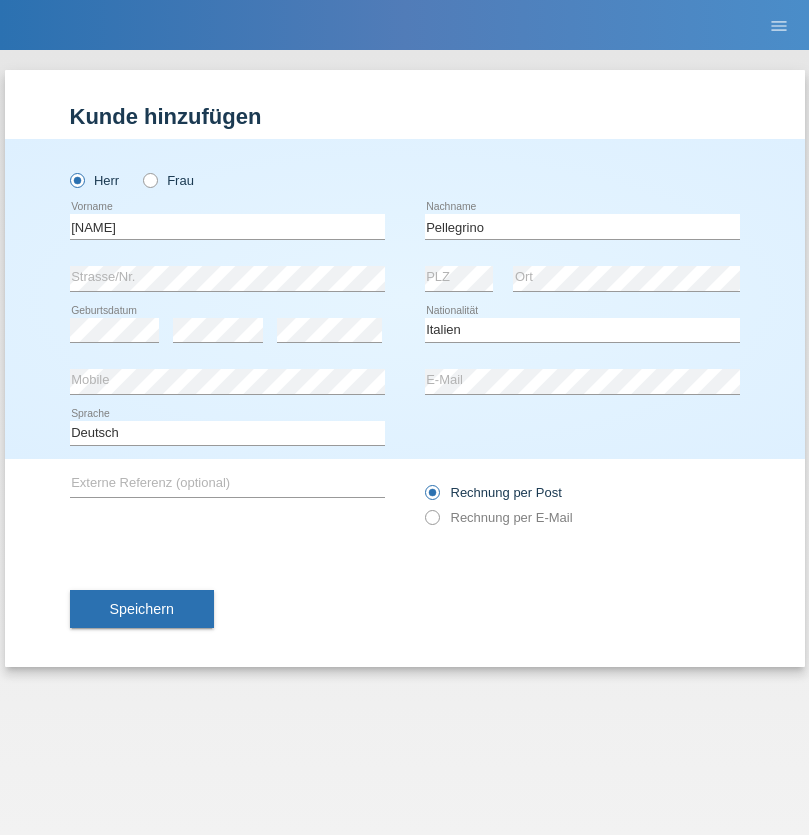 select on "C" 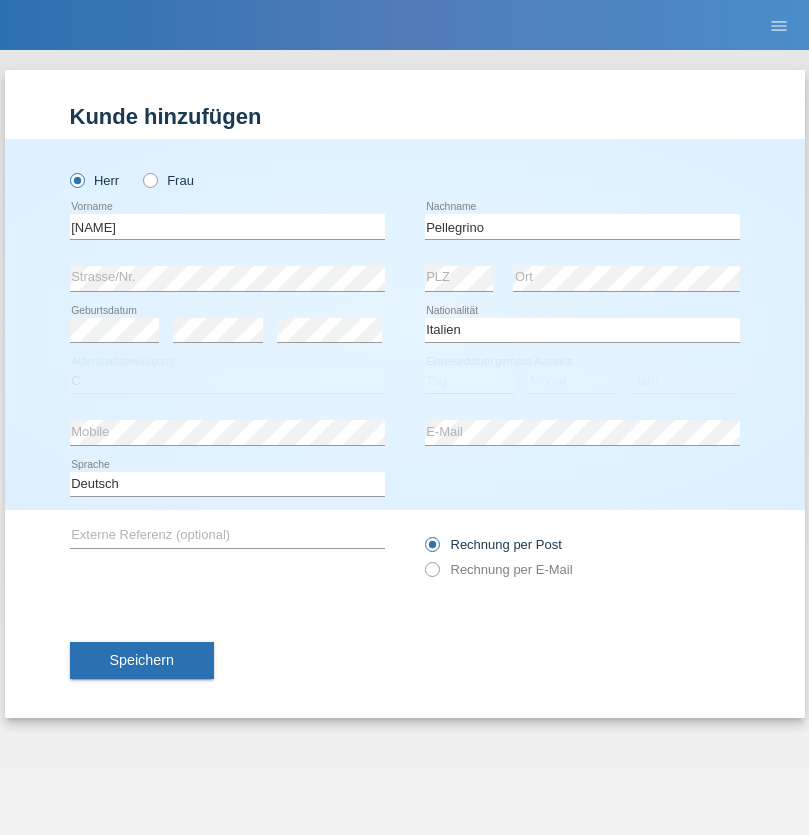 select on "07" 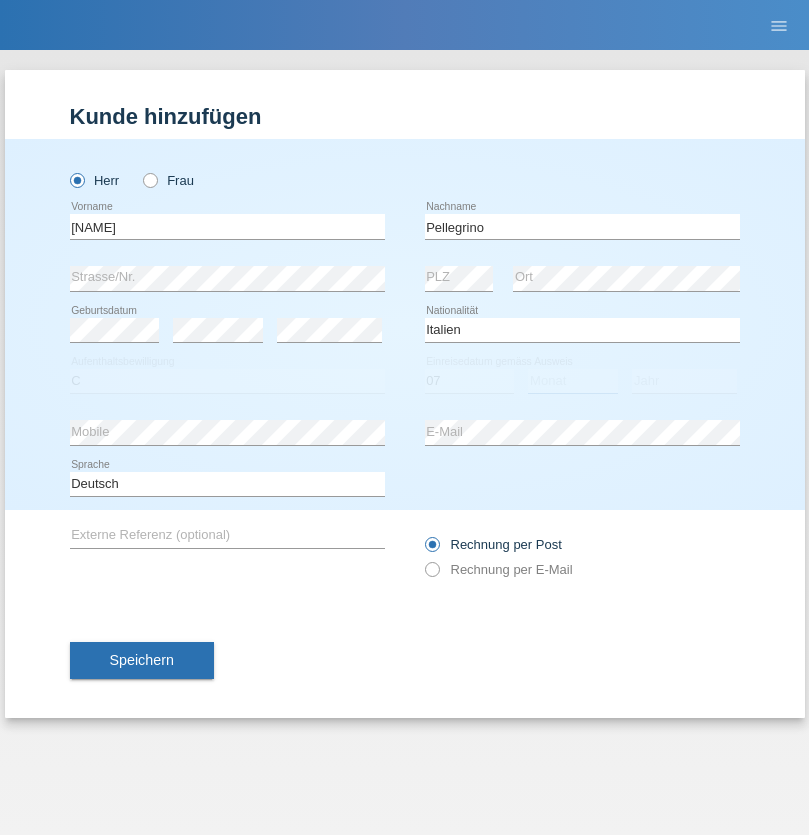 select on "07" 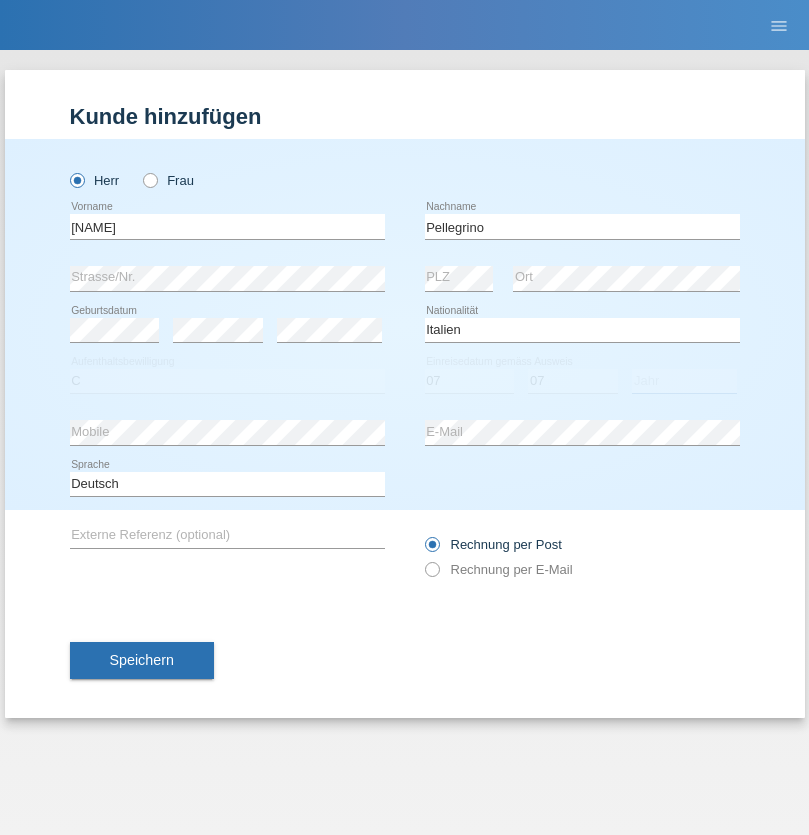 select on "2021" 